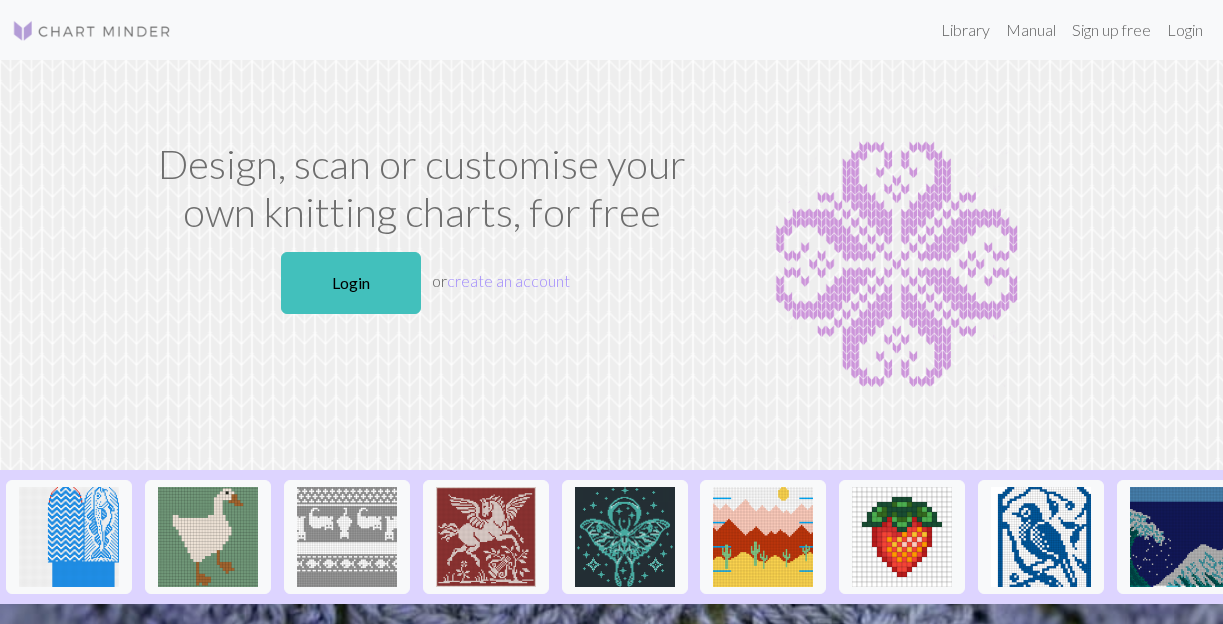 scroll, scrollTop: 0, scrollLeft: 0, axis: both 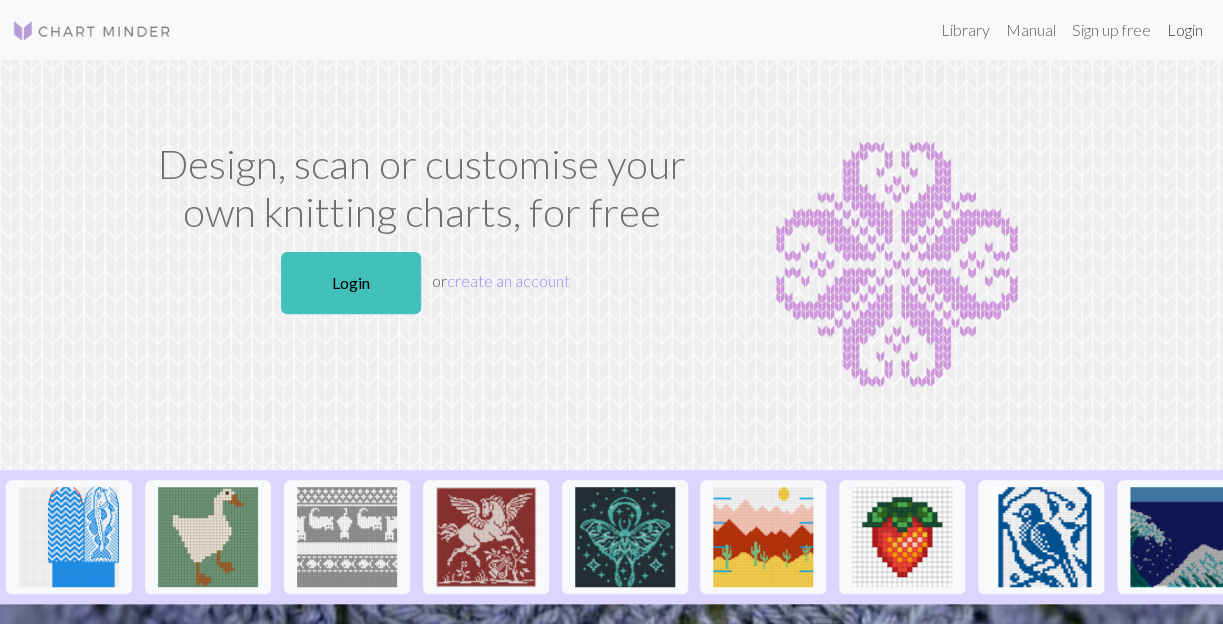 click on "Login" at bounding box center [1185, 30] 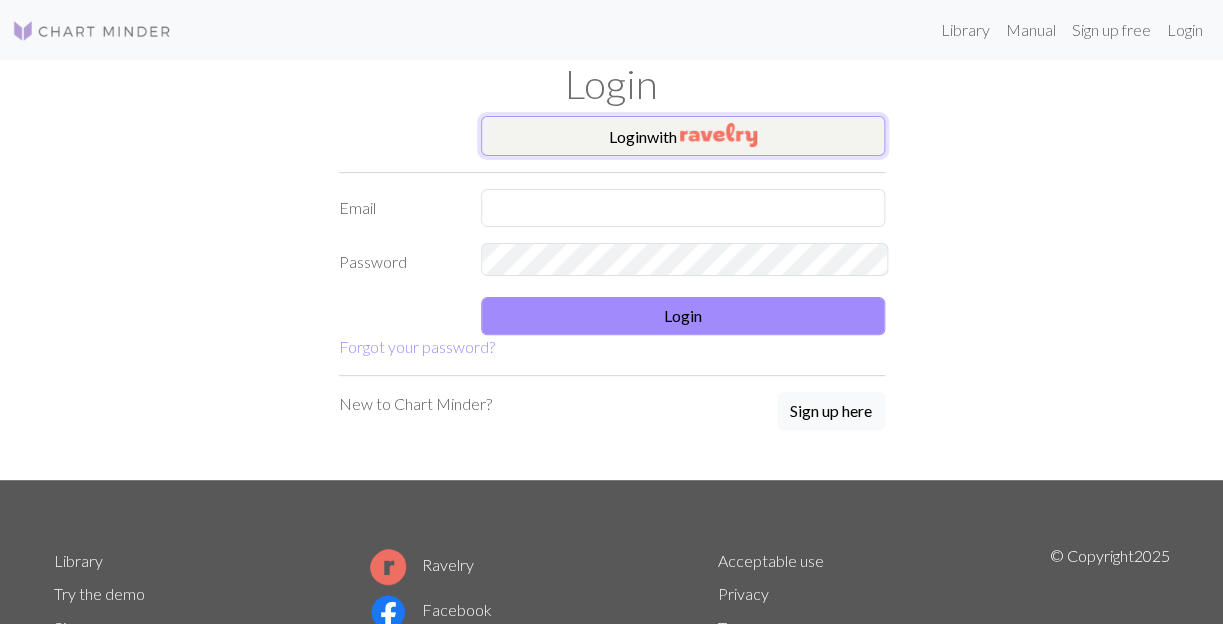 click at bounding box center (718, 135) 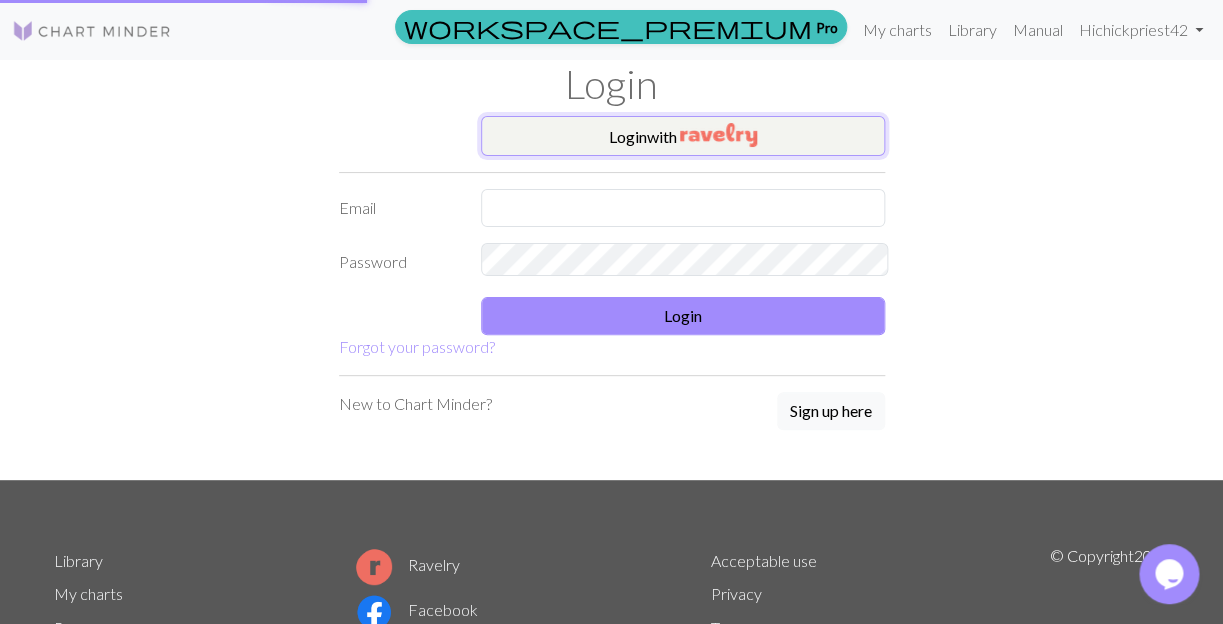 scroll, scrollTop: 0, scrollLeft: 0, axis: both 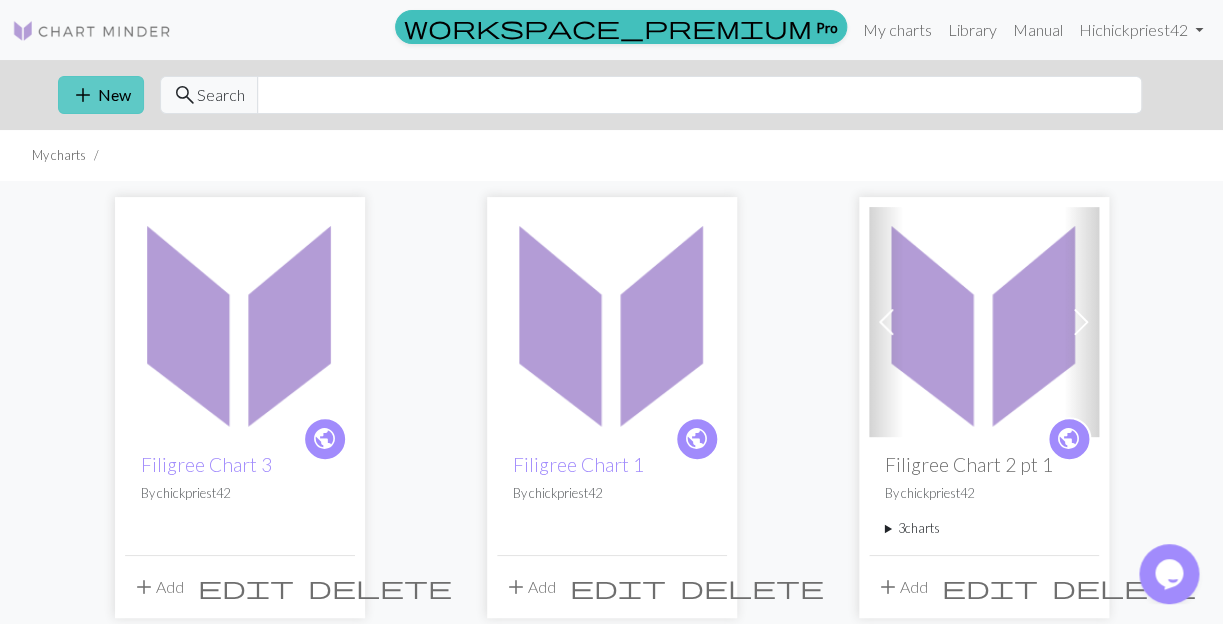 click on "add   New" at bounding box center (101, 95) 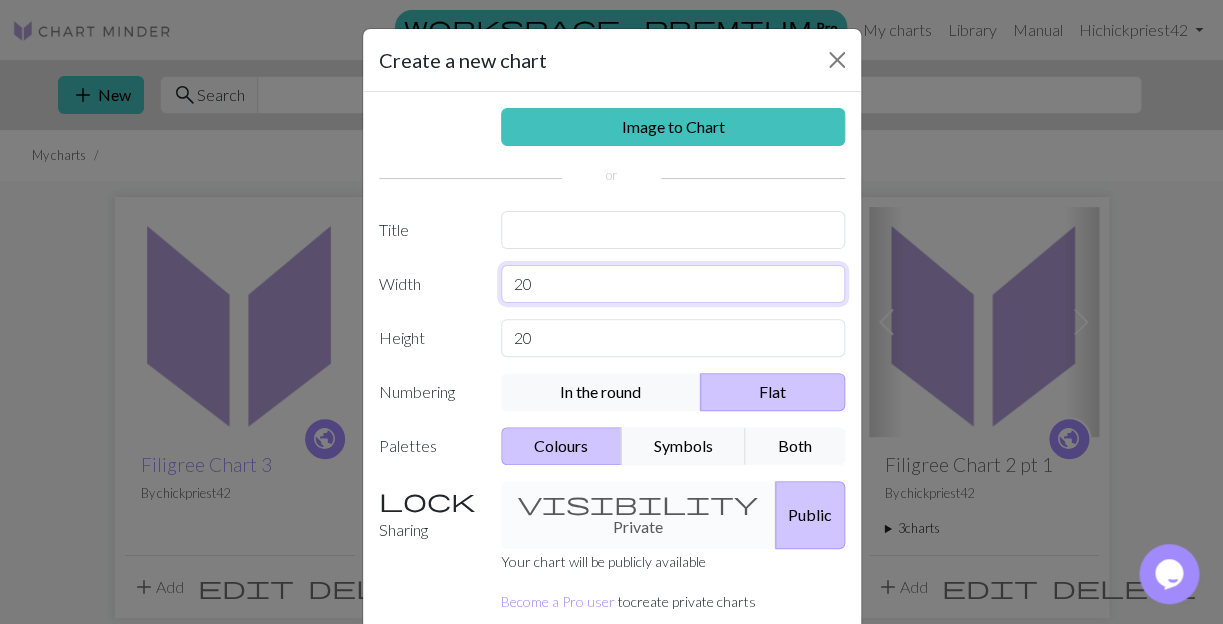 drag, startPoint x: 562, startPoint y: 243, endPoint x: 479, endPoint y: 237, distance: 83.21658 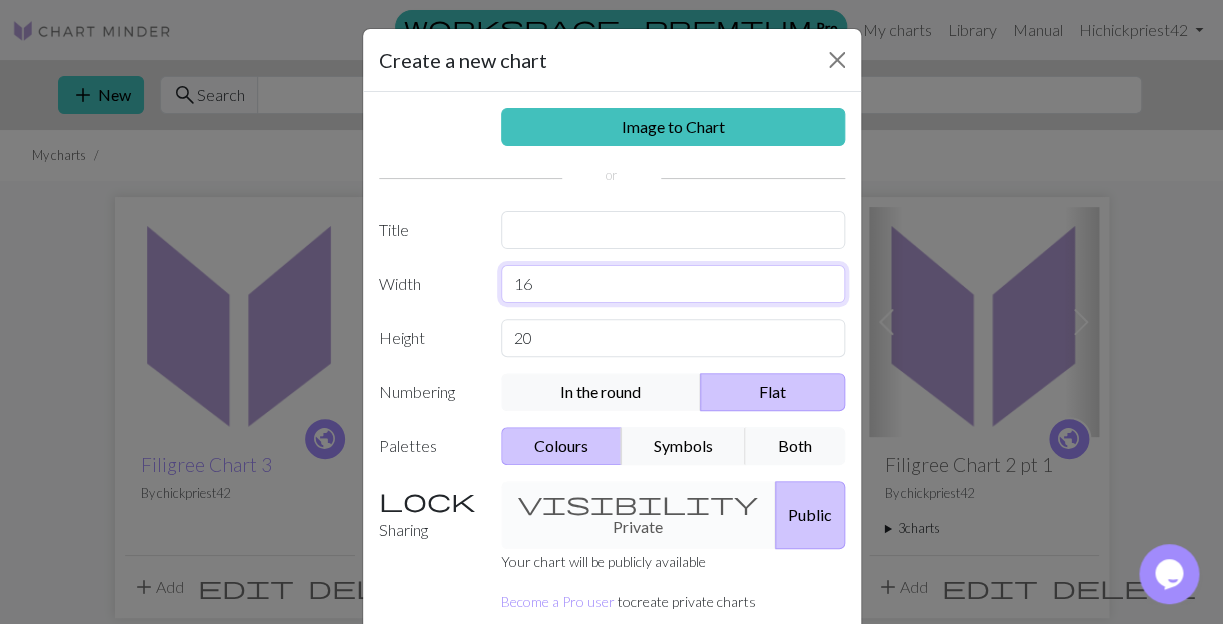 type on "16" 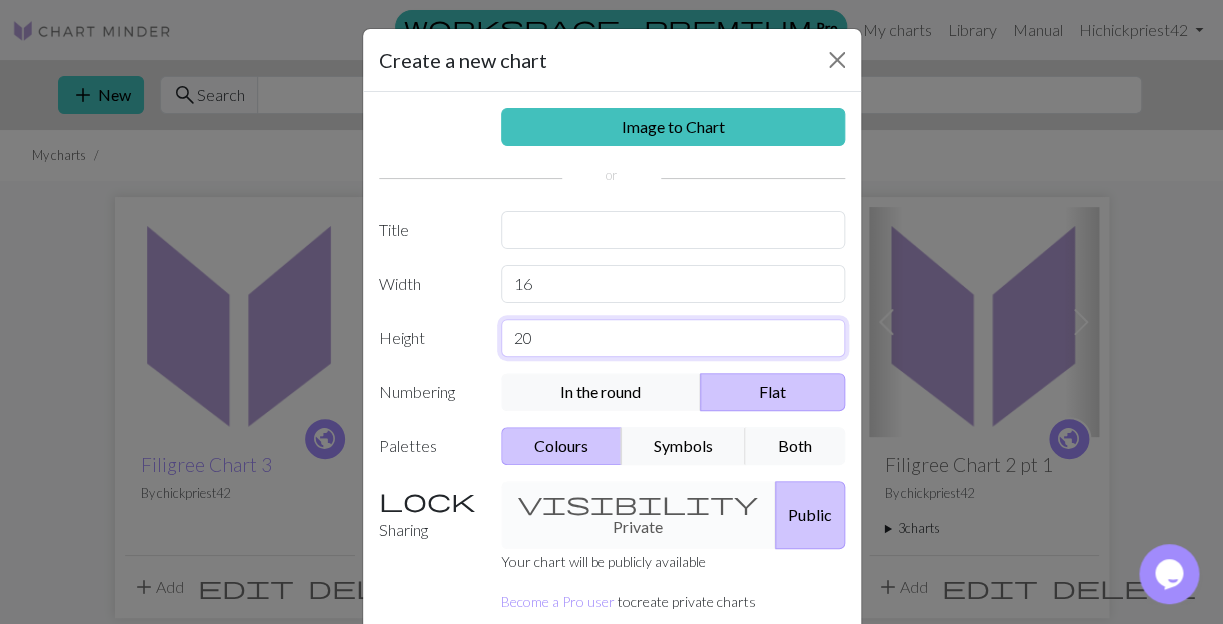 drag, startPoint x: 544, startPoint y: 301, endPoint x: 489, endPoint y: 299, distance: 55.03635 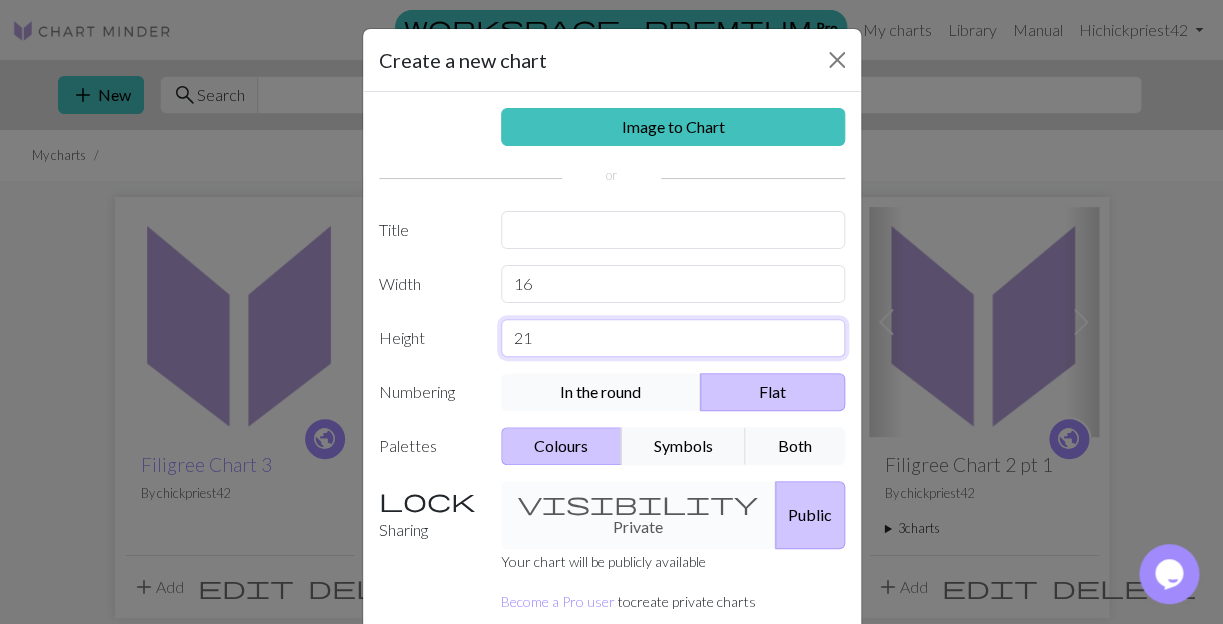 type on "21" 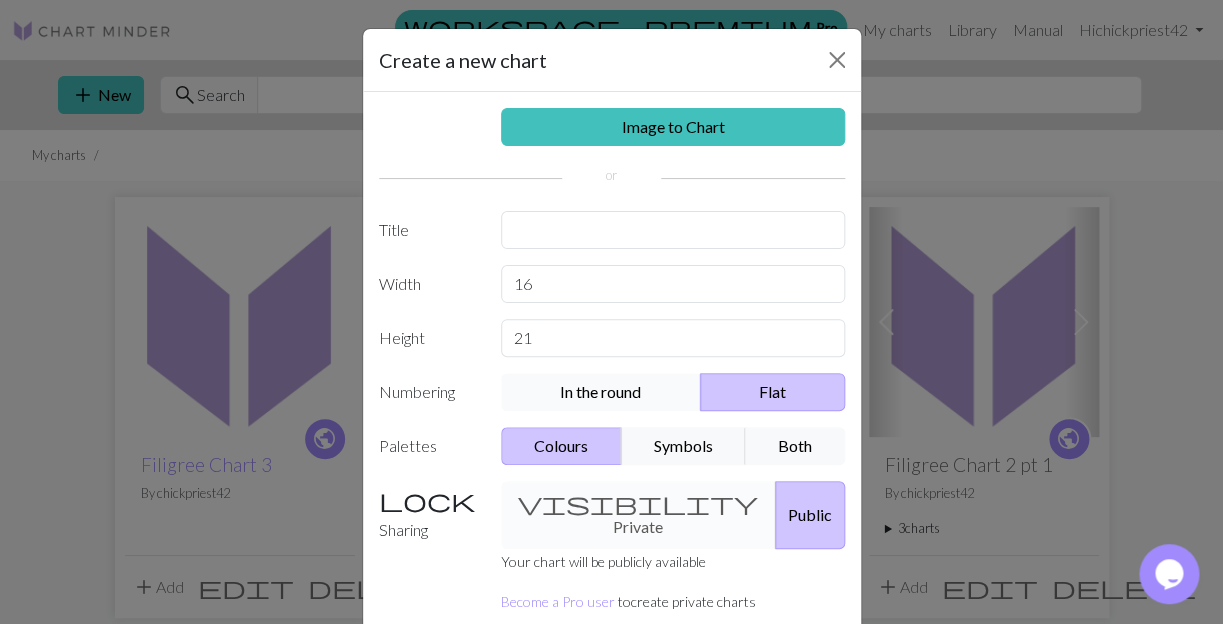 click on "In the round" at bounding box center (601, 392) 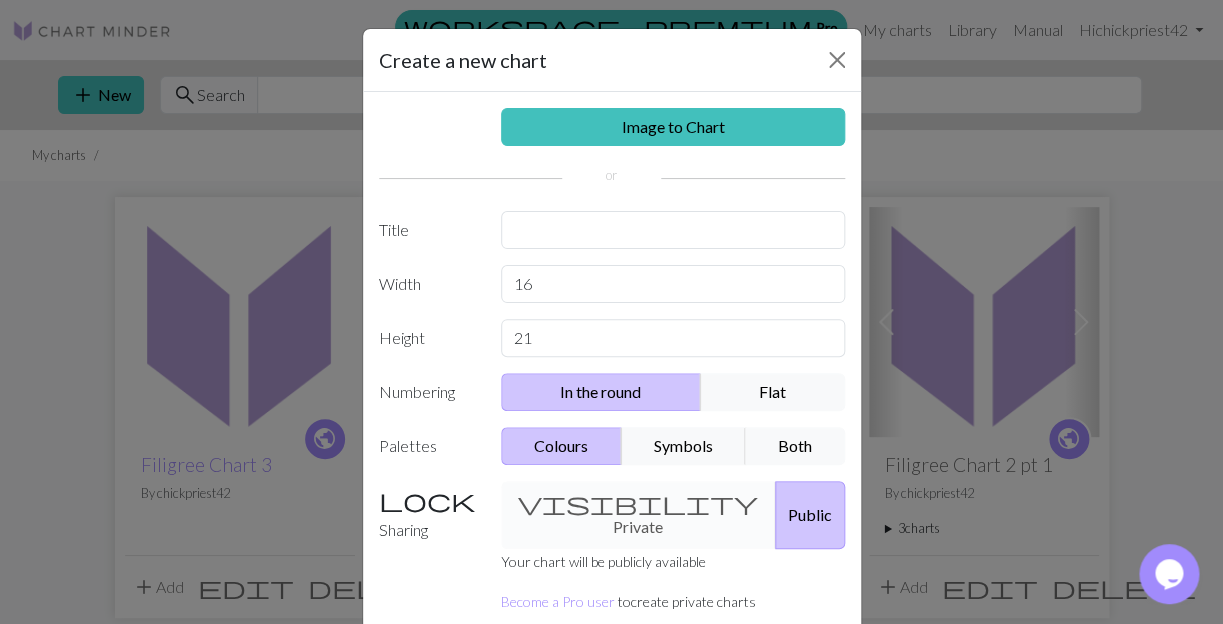 click on "Create" at bounding box center (727, 697) 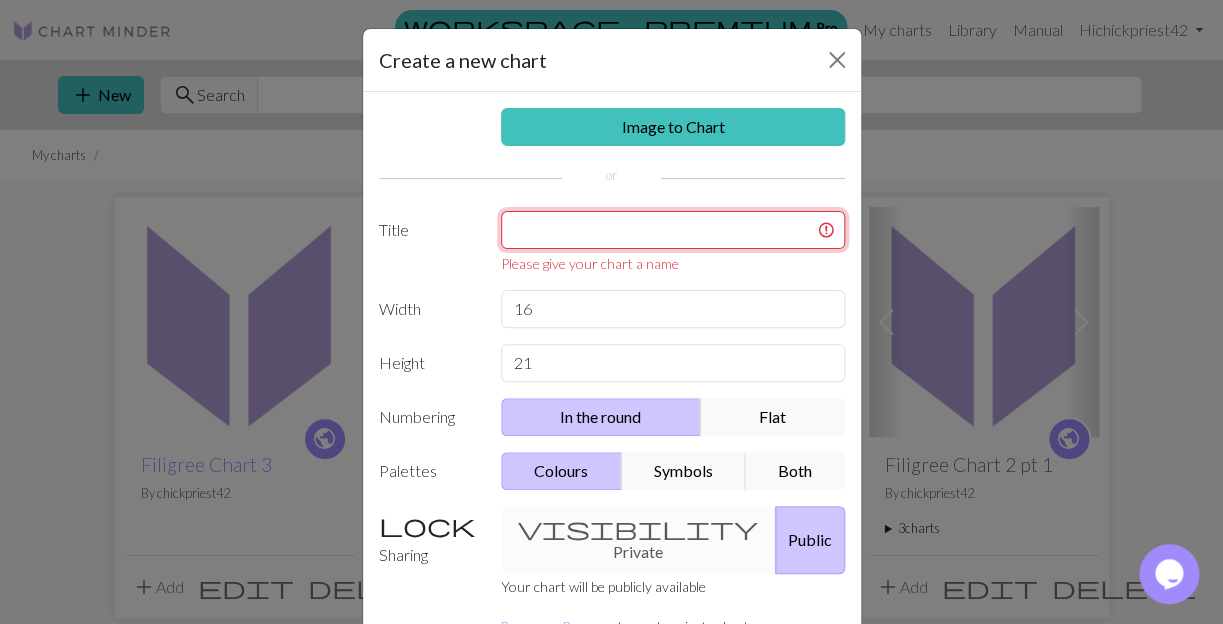 click at bounding box center [673, 230] 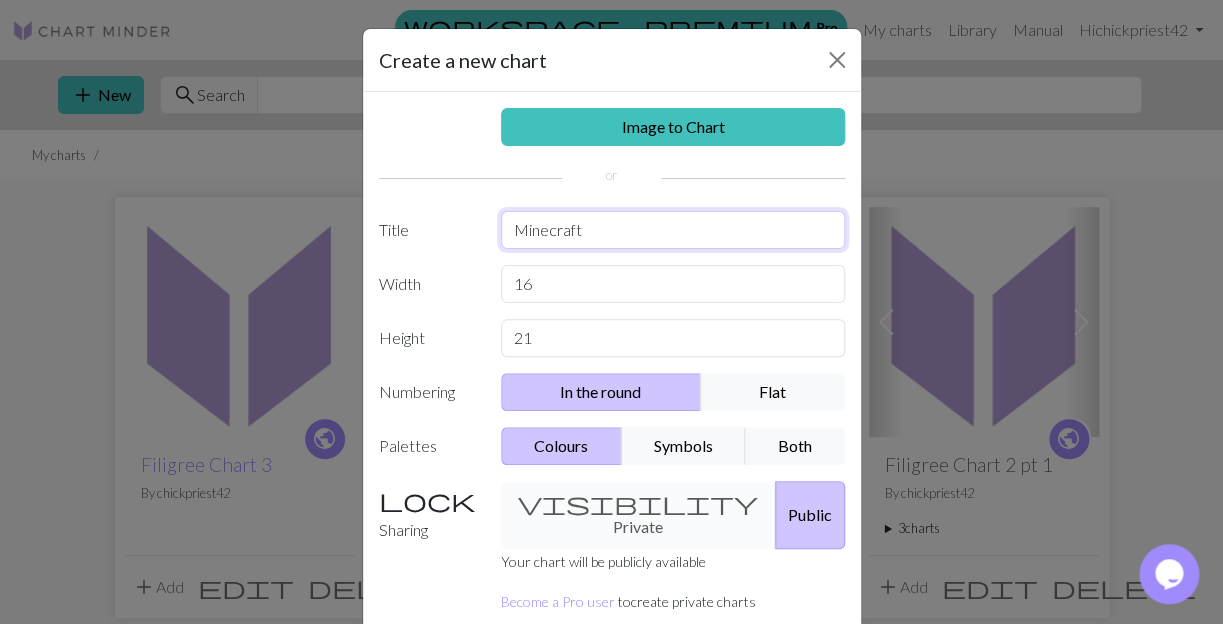 type on "Minecraft" 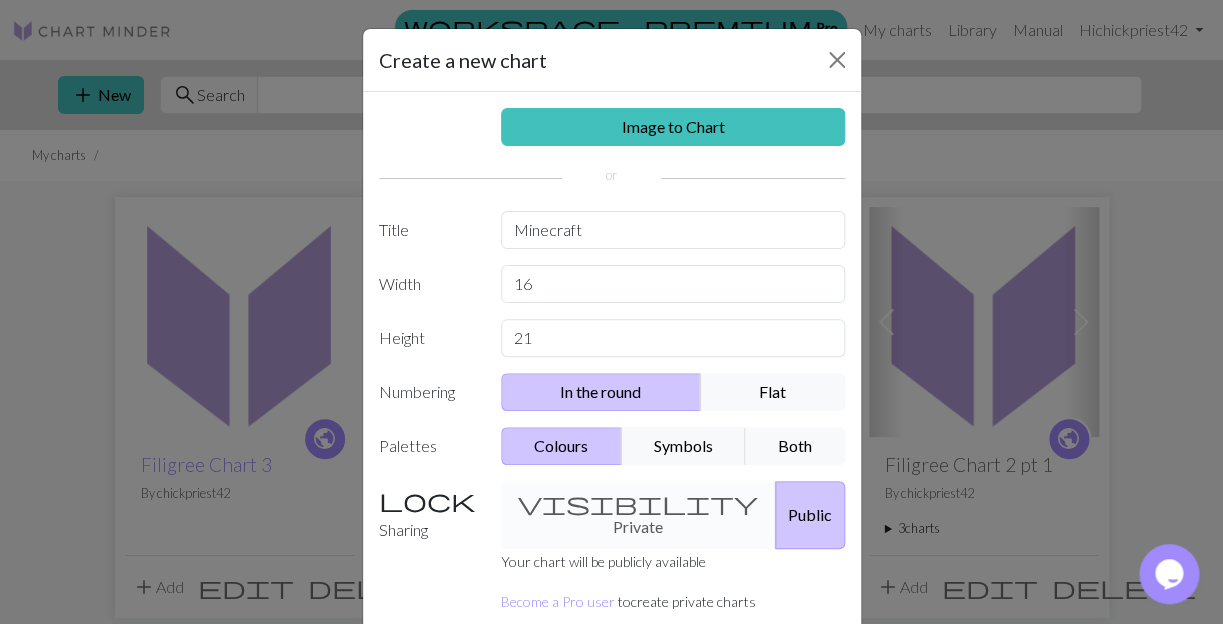 click on "Create" at bounding box center (727, 697) 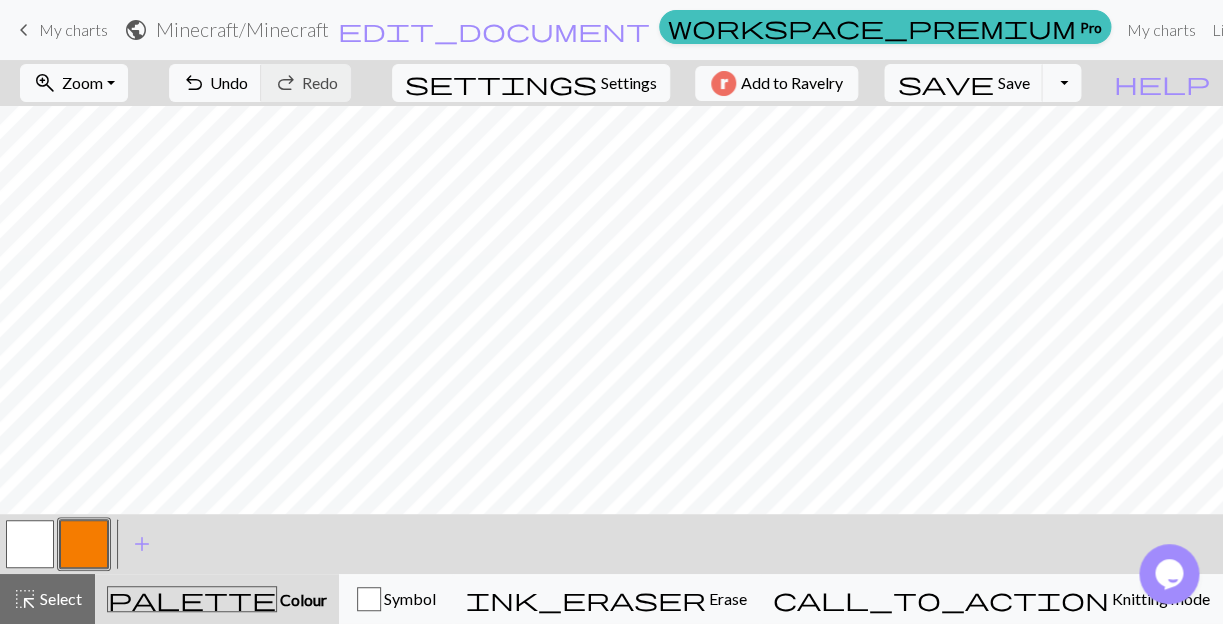 click at bounding box center (84, 544) 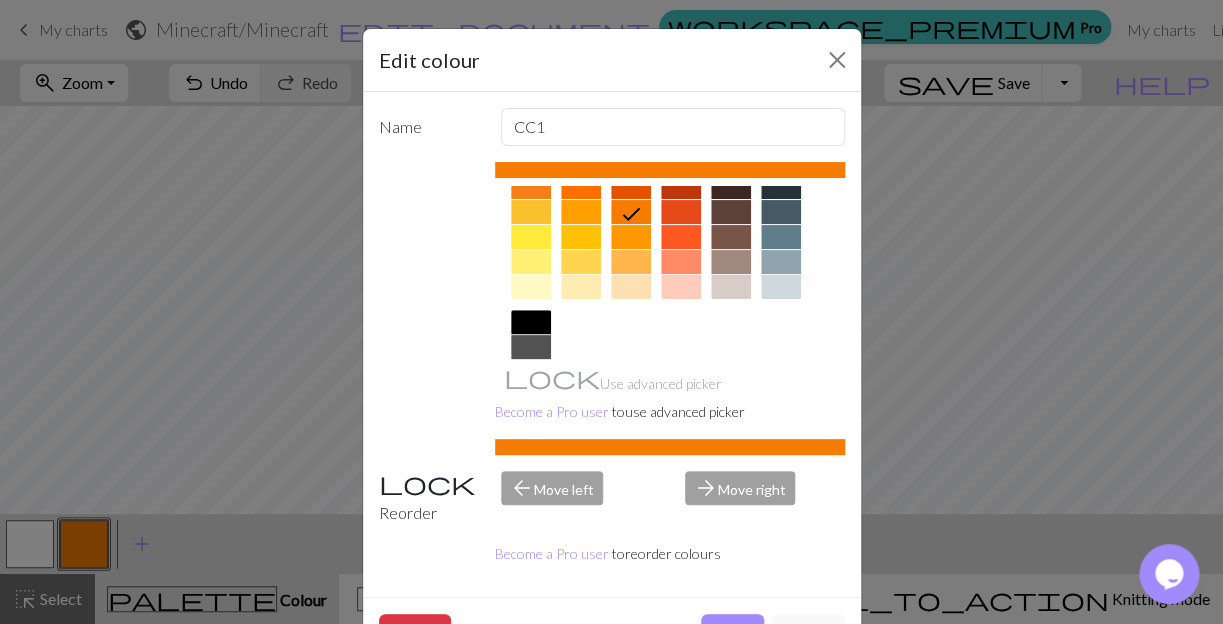 scroll, scrollTop: 198, scrollLeft: 0, axis: vertical 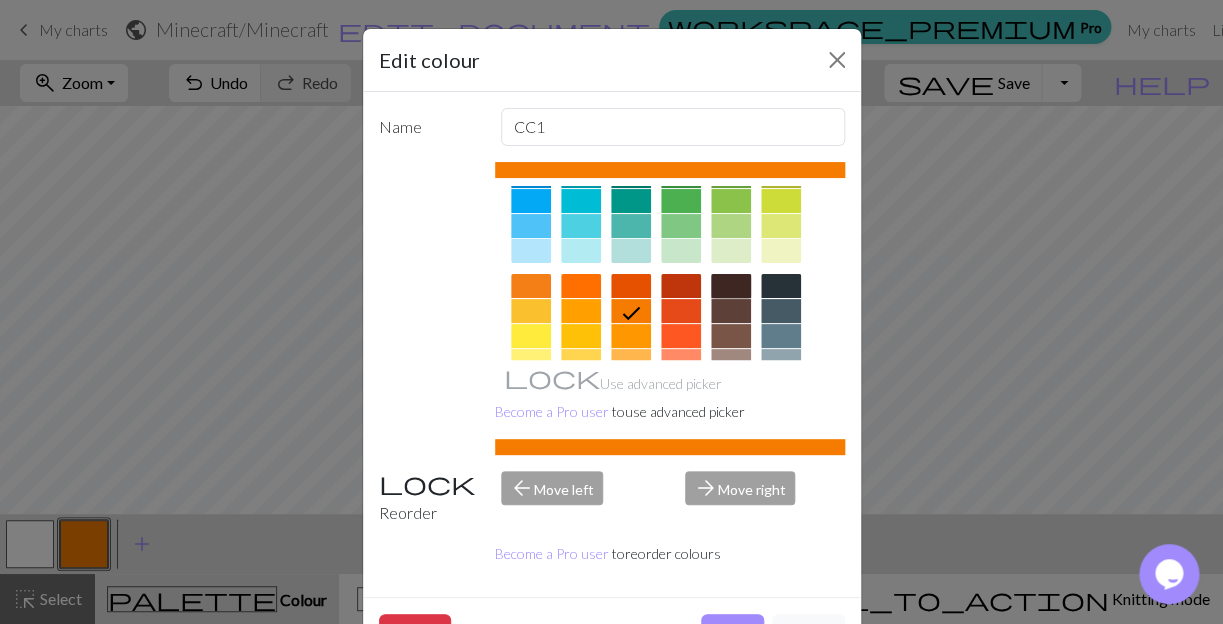 click at bounding box center [731, 286] 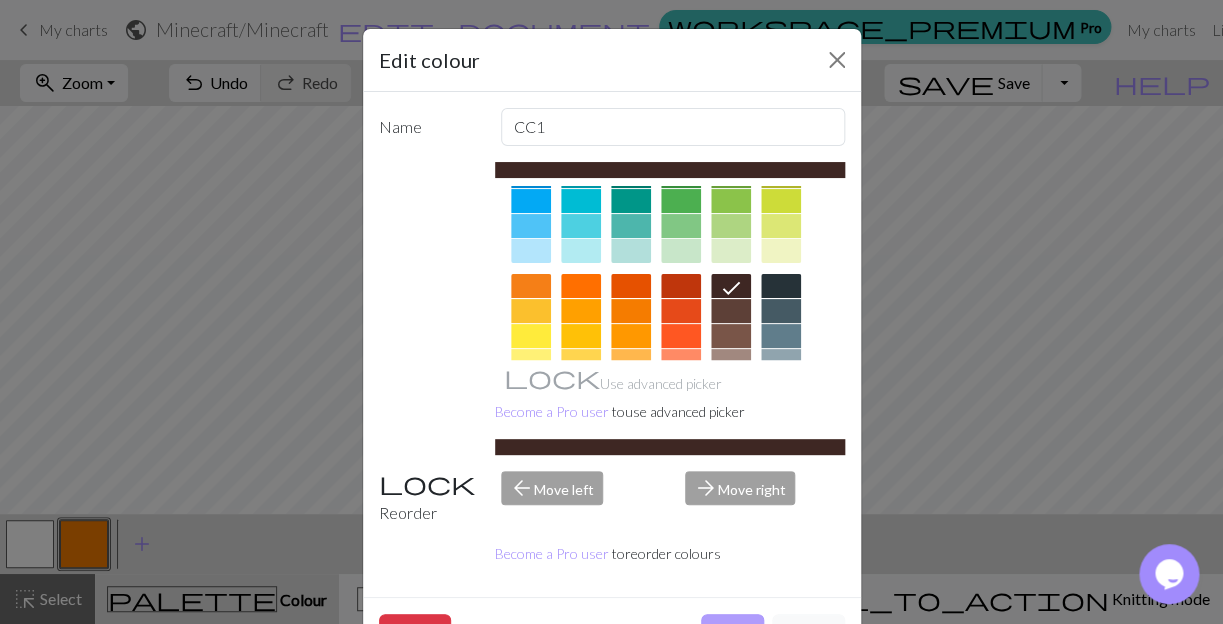 click on "Done" at bounding box center [732, 633] 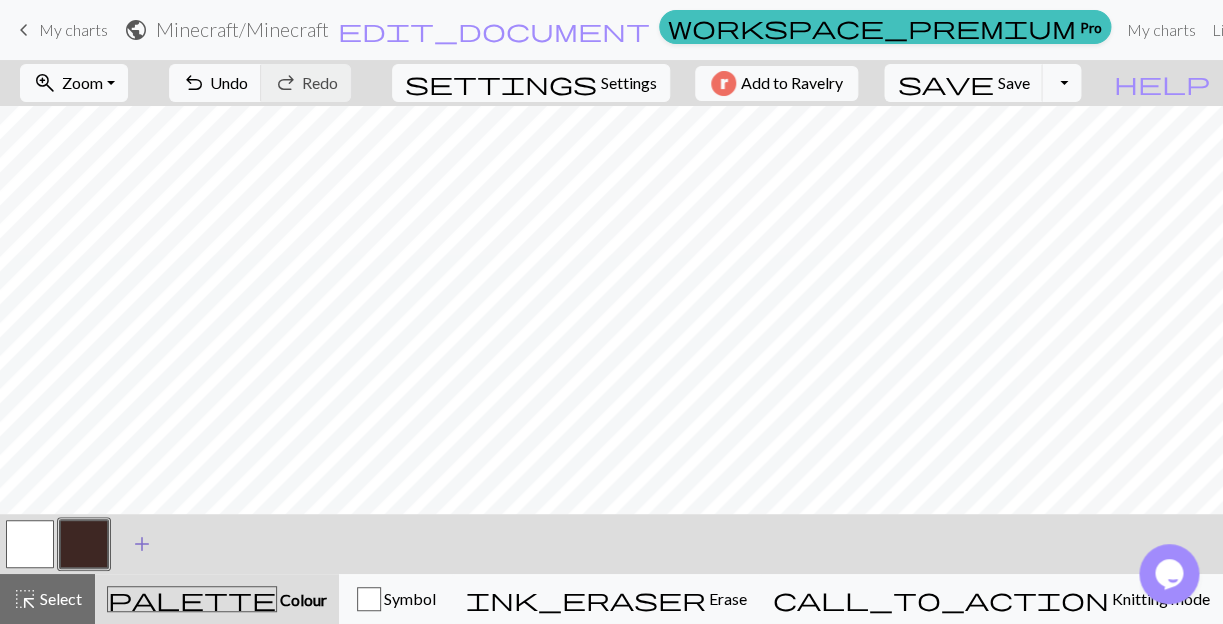 click on "add" at bounding box center [142, 544] 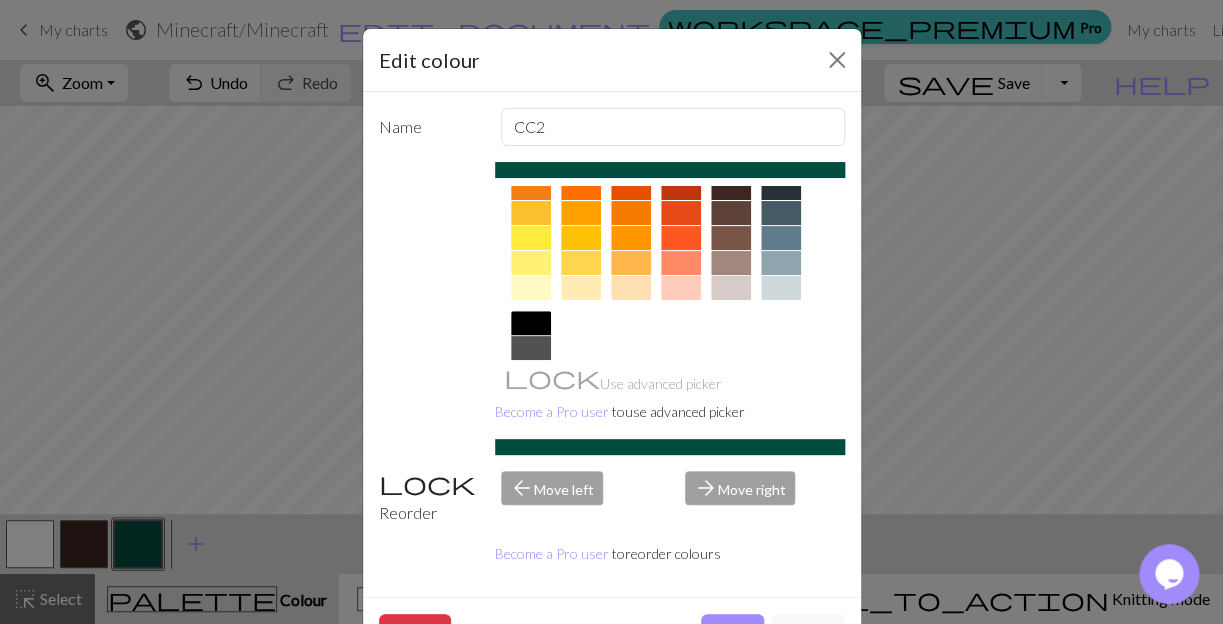 scroll, scrollTop: 297, scrollLeft: 0, axis: vertical 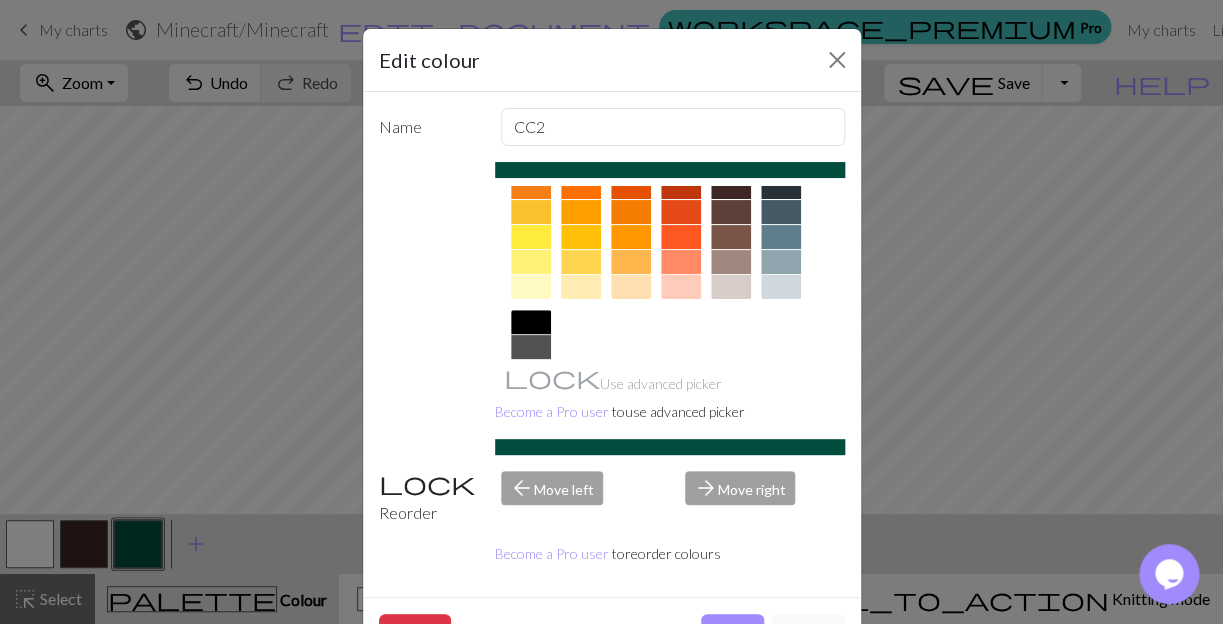 click at bounding box center (681, 287) 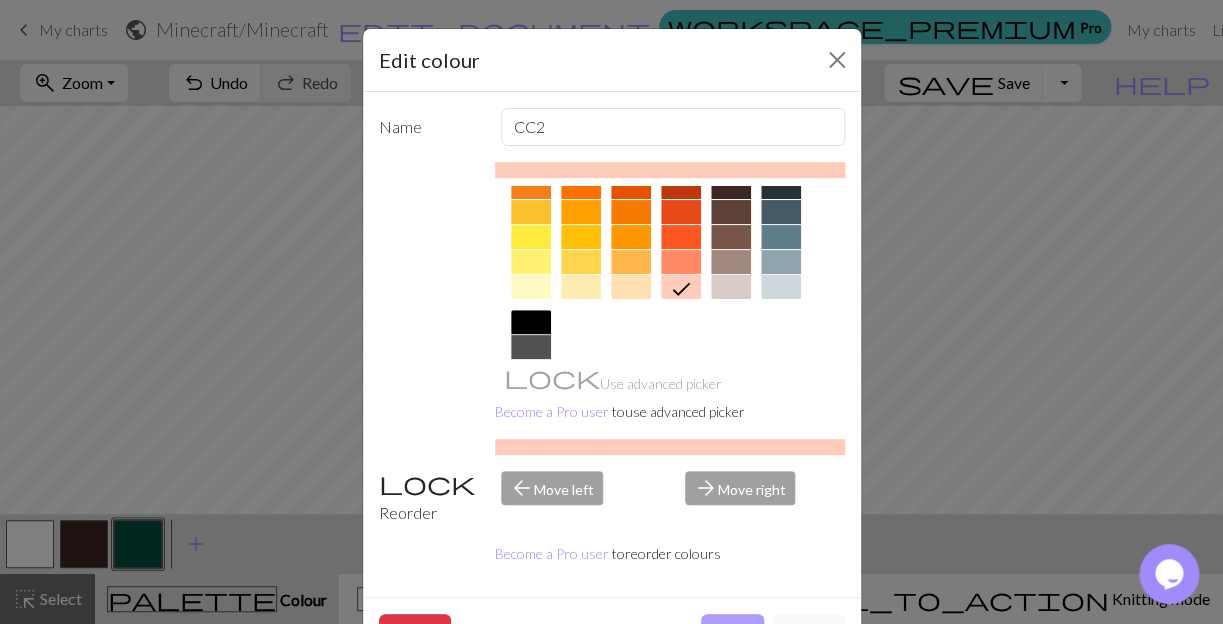 click on "Done" at bounding box center (732, 633) 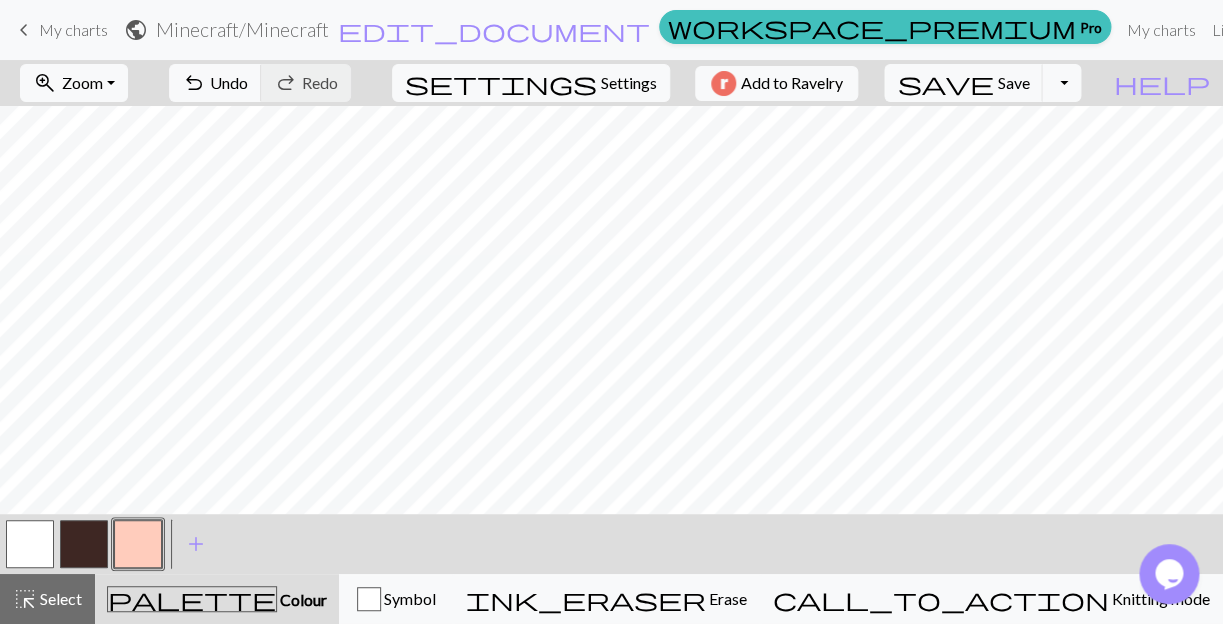 drag, startPoint x: 29, startPoint y: 551, endPoint x: 80, endPoint y: 515, distance: 62.425957 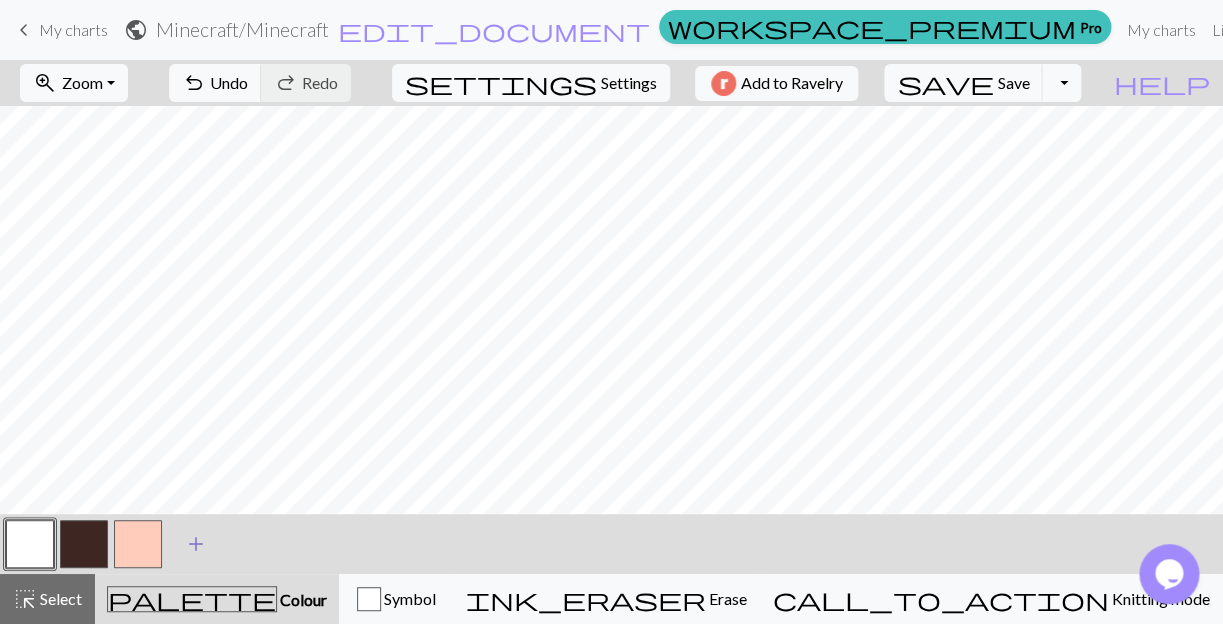 click on "add" at bounding box center [196, 544] 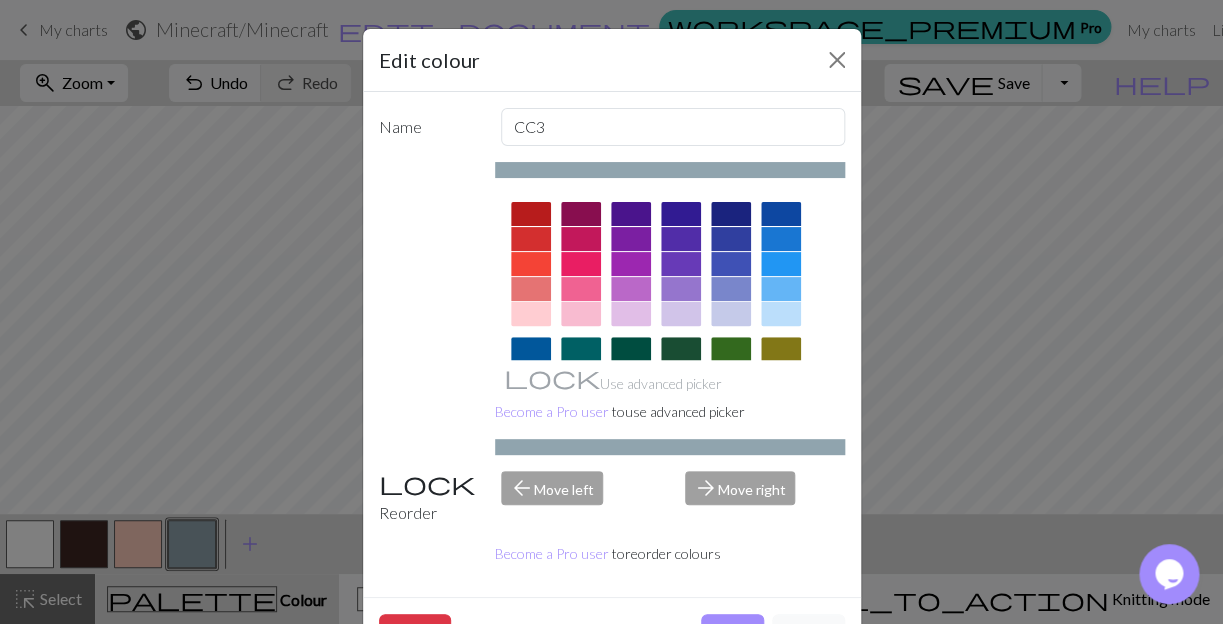 click at bounding box center [781, 289] 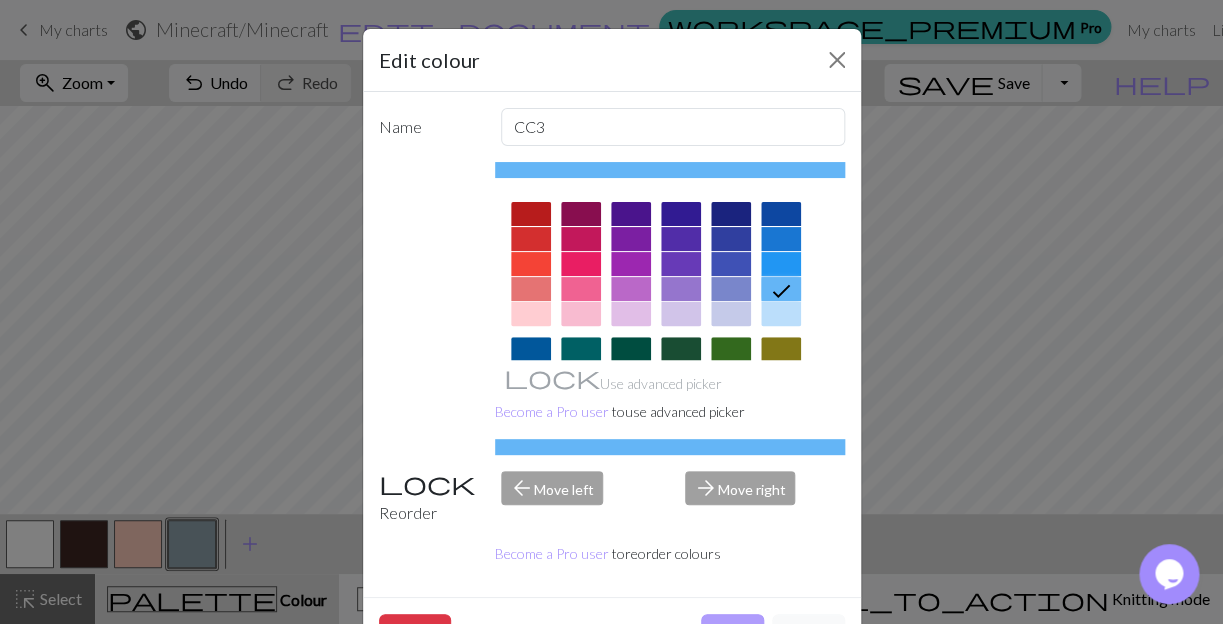 click on "Done" at bounding box center [732, 633] 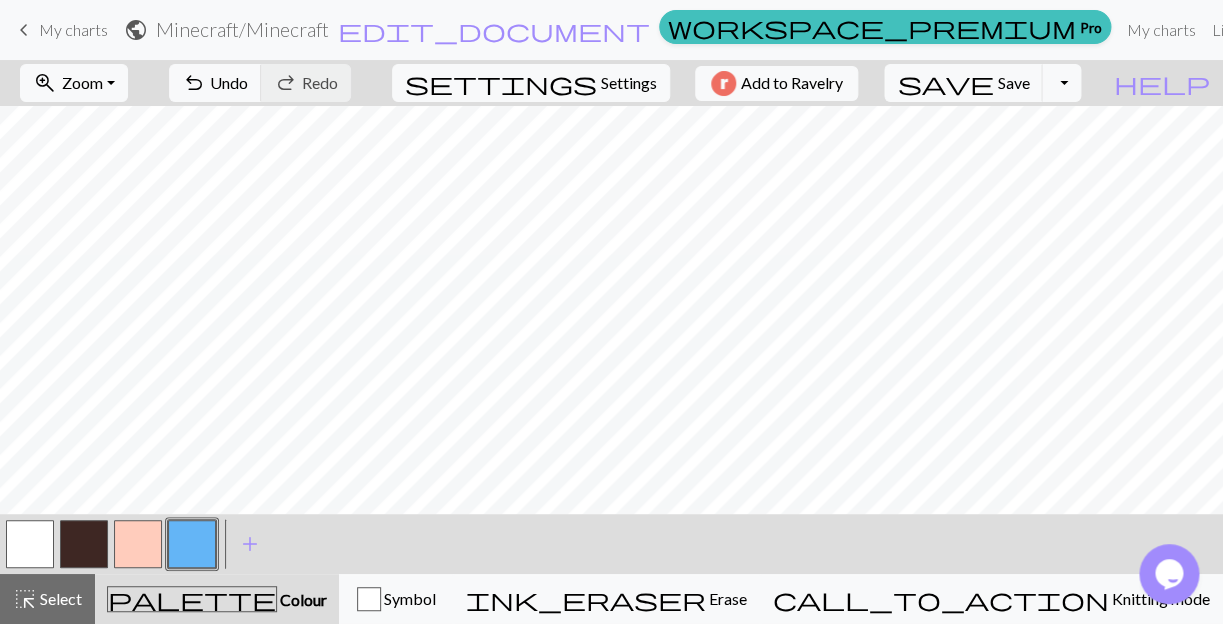 click at bounding box center [138, 544] 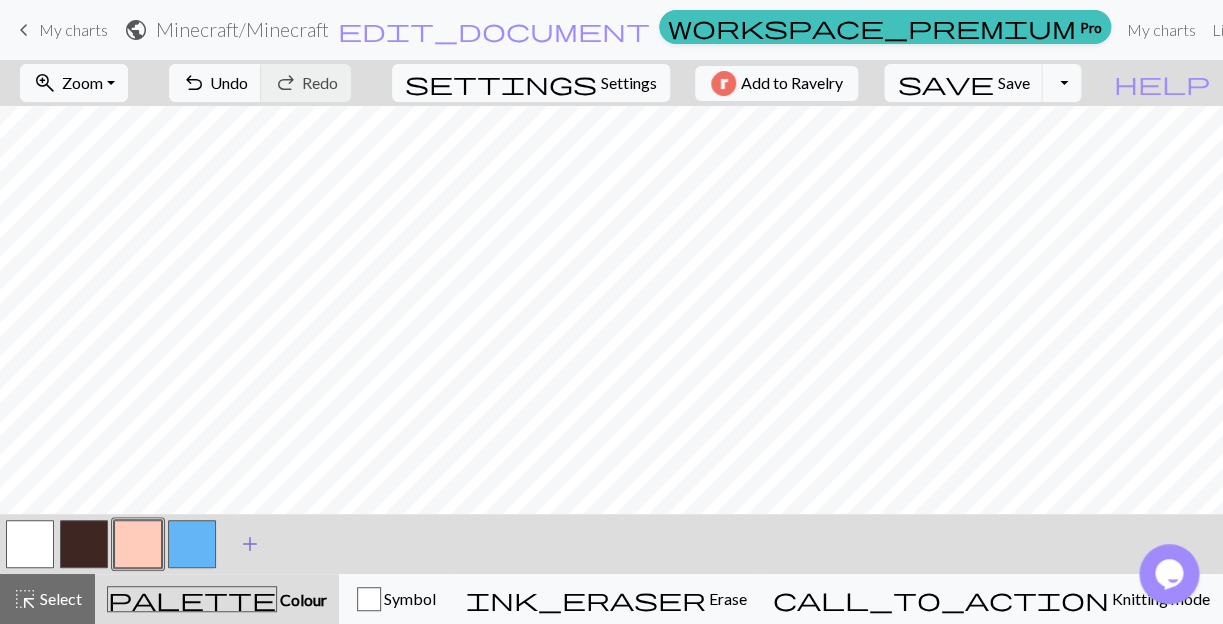 click on "add" at bounding box center [250, 544] 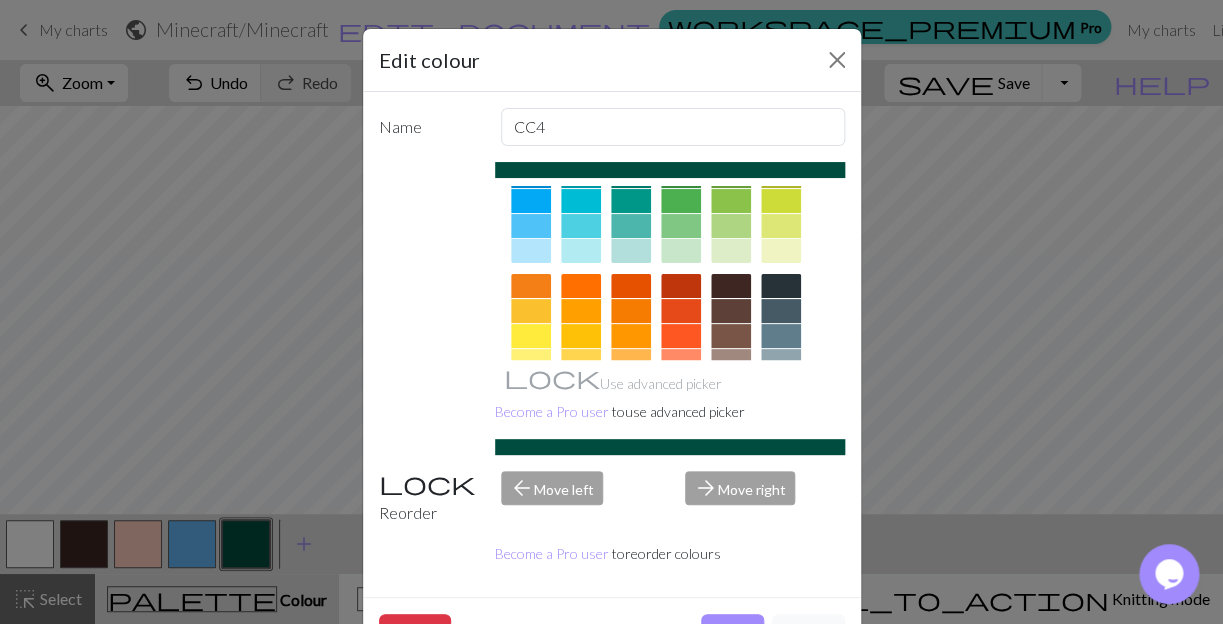 scroll, scrollTop: 297, scrollLeft: 0, axis: vertical 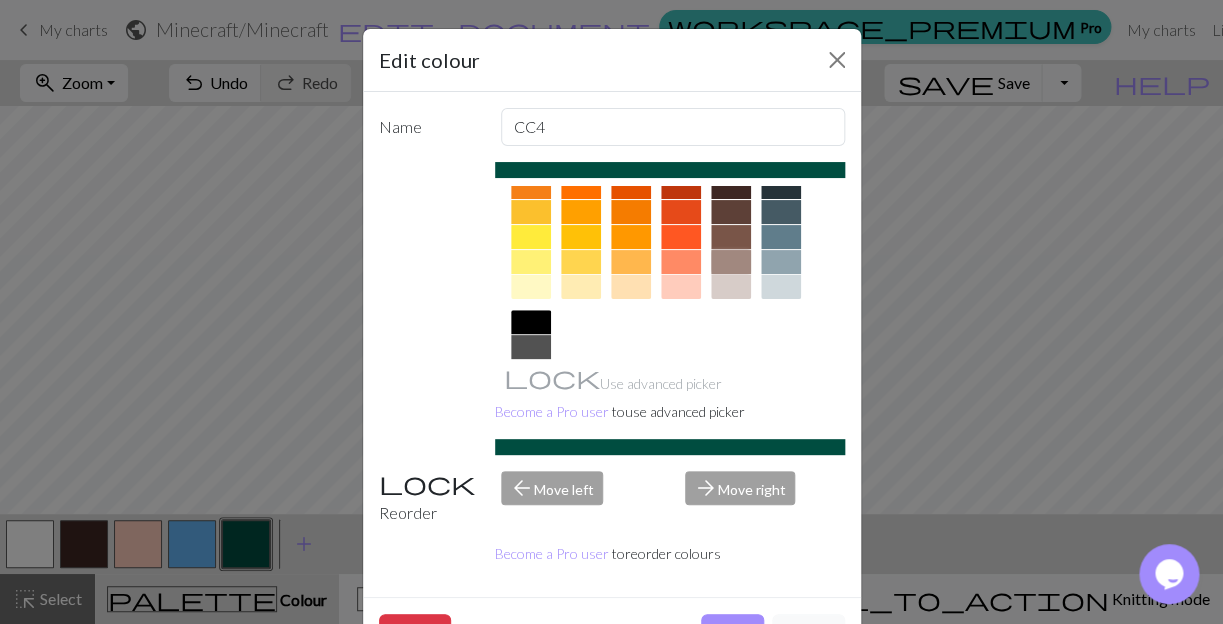 click at bounding box center (731, 262) 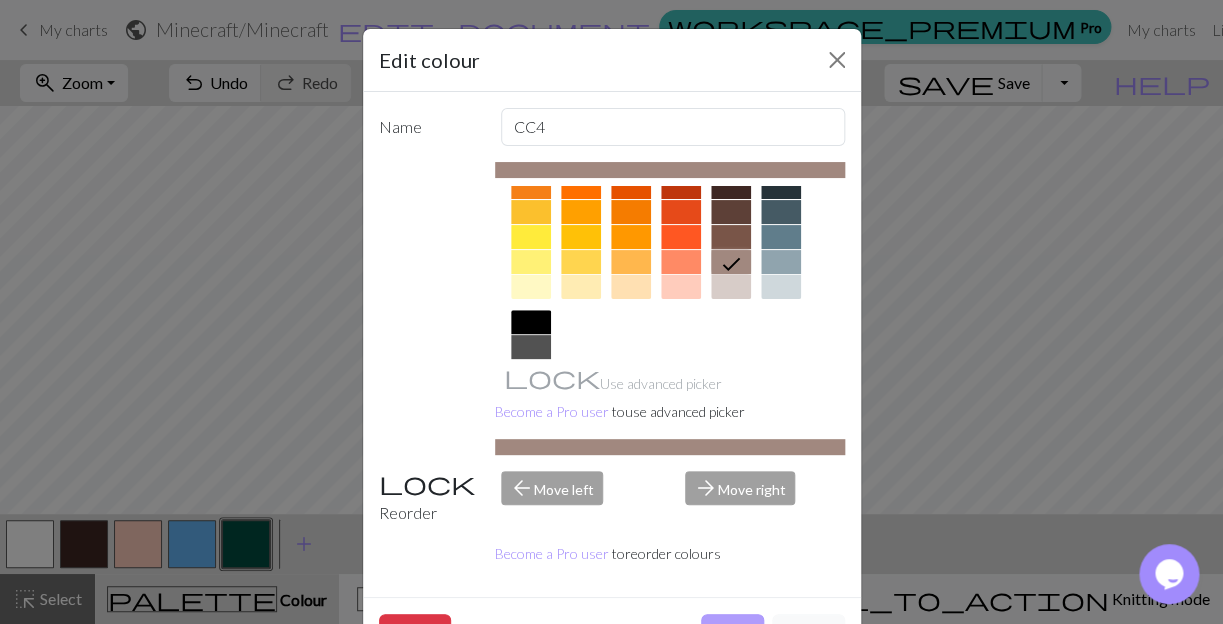 click on "Done" at bounding box center [732, 633] 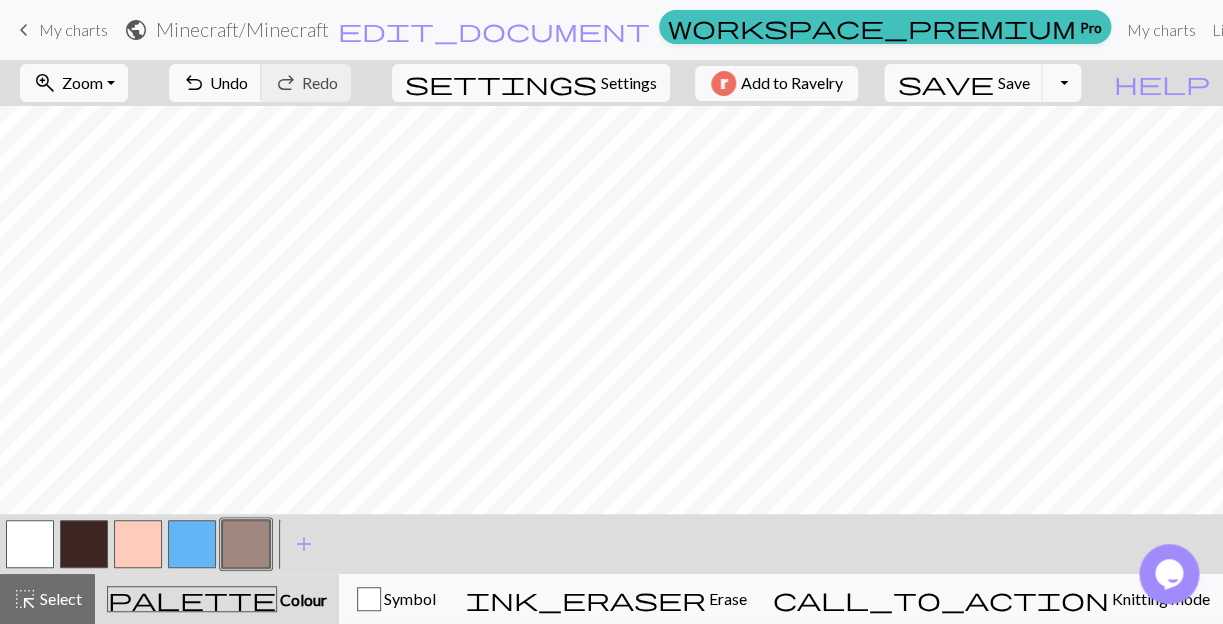 drag, startPoint x: 133, startPoint y: 539, endPoint x: 157, endPoint y: 523, distance: 28.84441 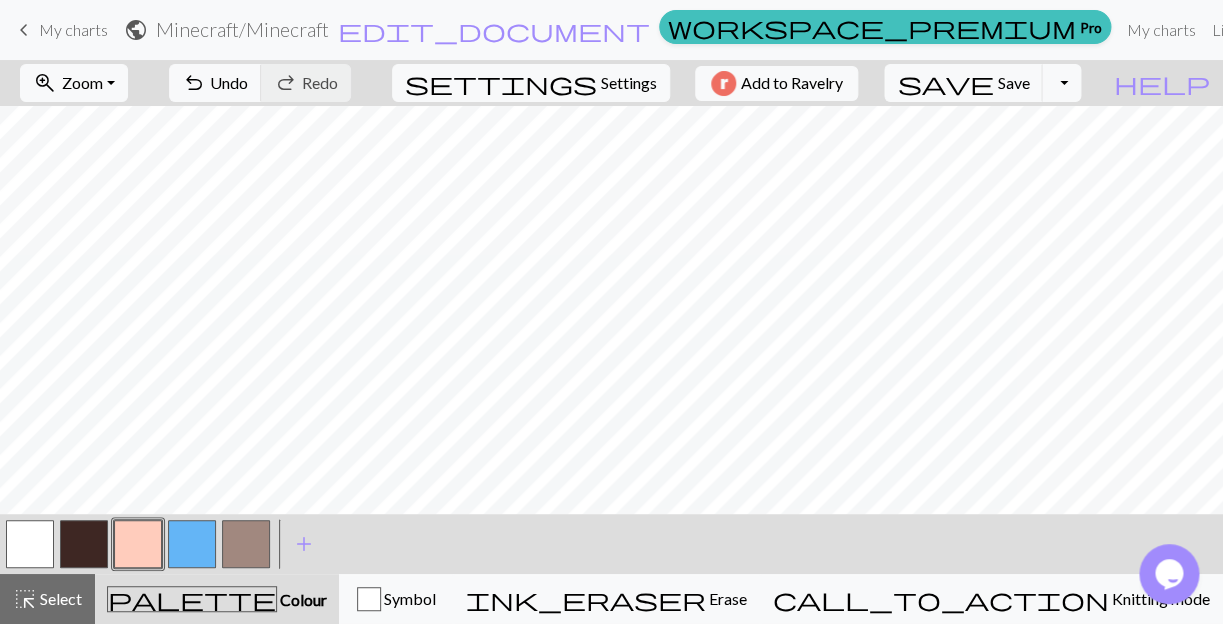 click at bounding box center [84, 544] 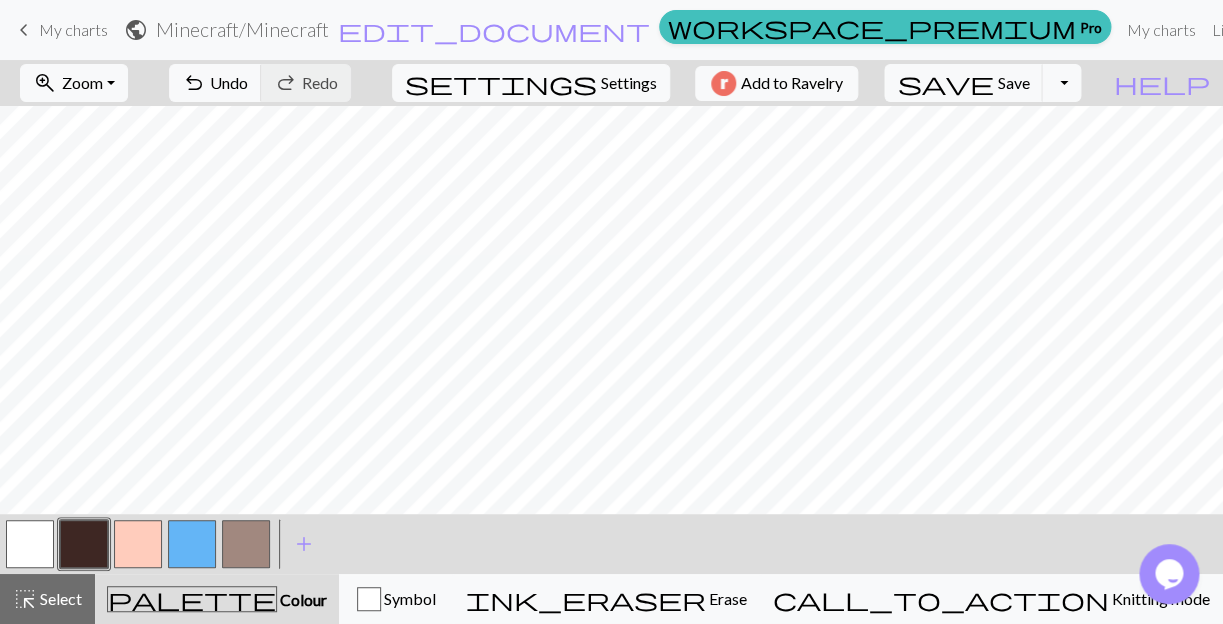 drag, startPoint x: 130, startPoint y: 544, endPoint x: 168, endPoint y: 523, distance: 43.416588 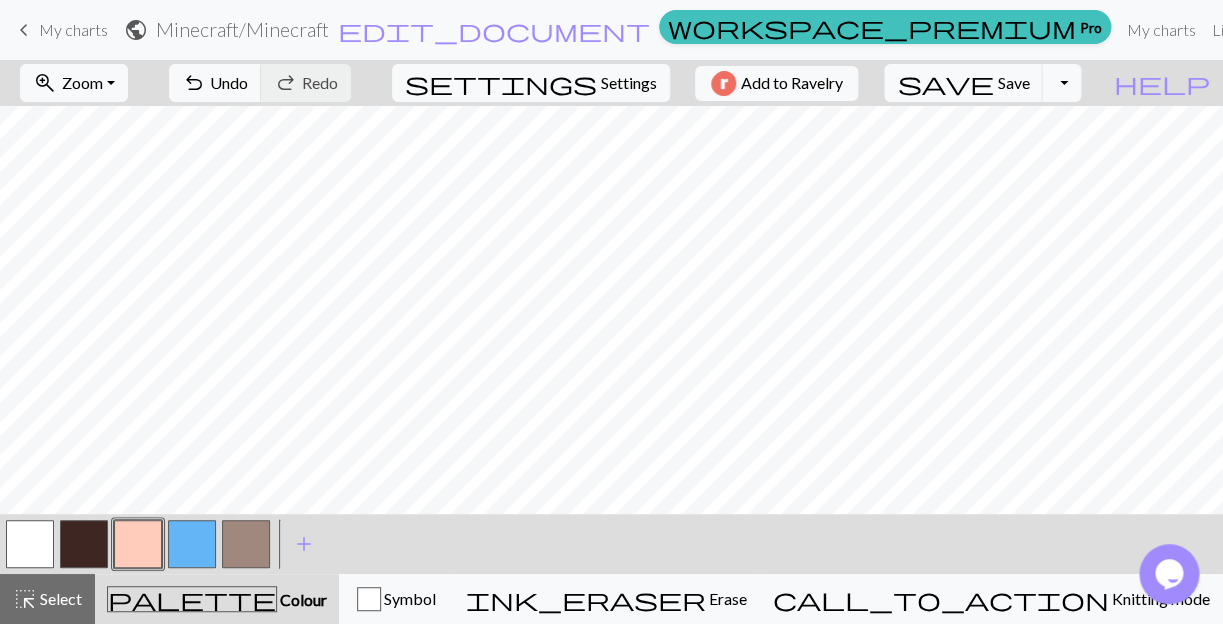 click at bounding box center (30, 544) 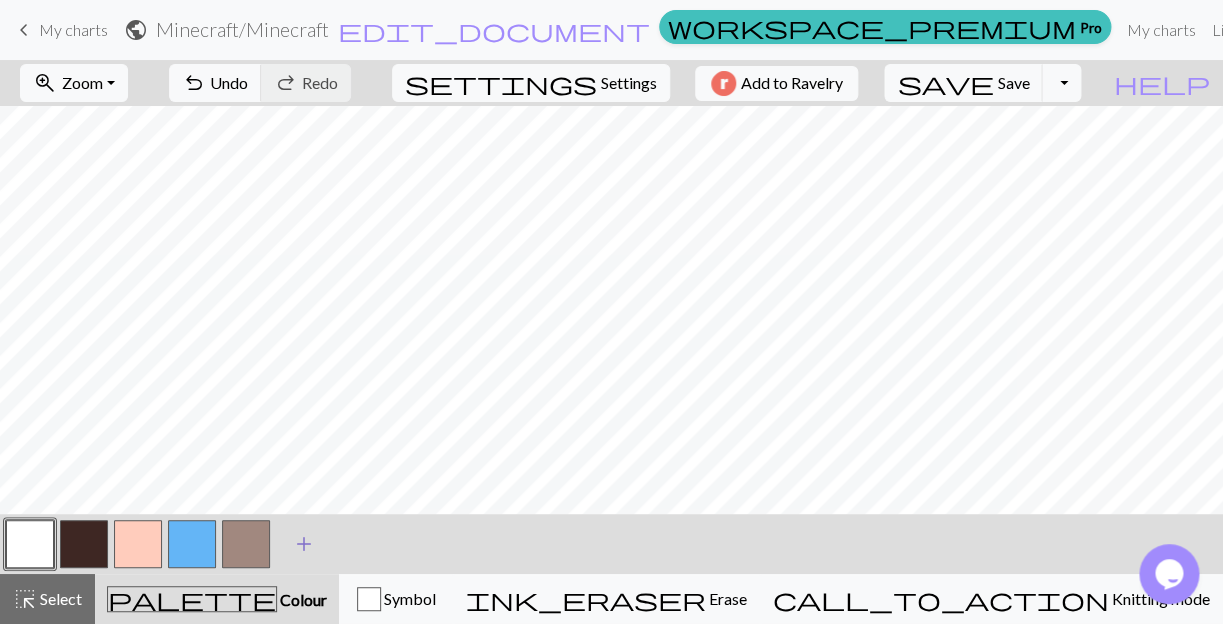 click on "add" at bounding box center (304, 544) 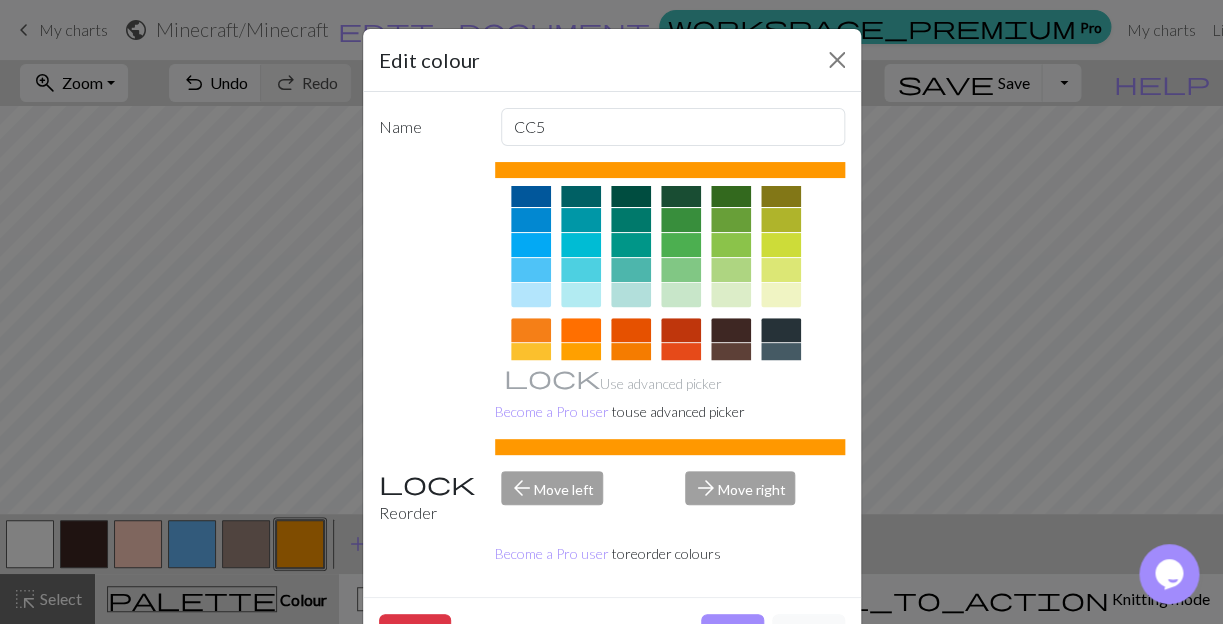 scroll, scrollTop: 198, scrollLeft: 0, axis: vertical 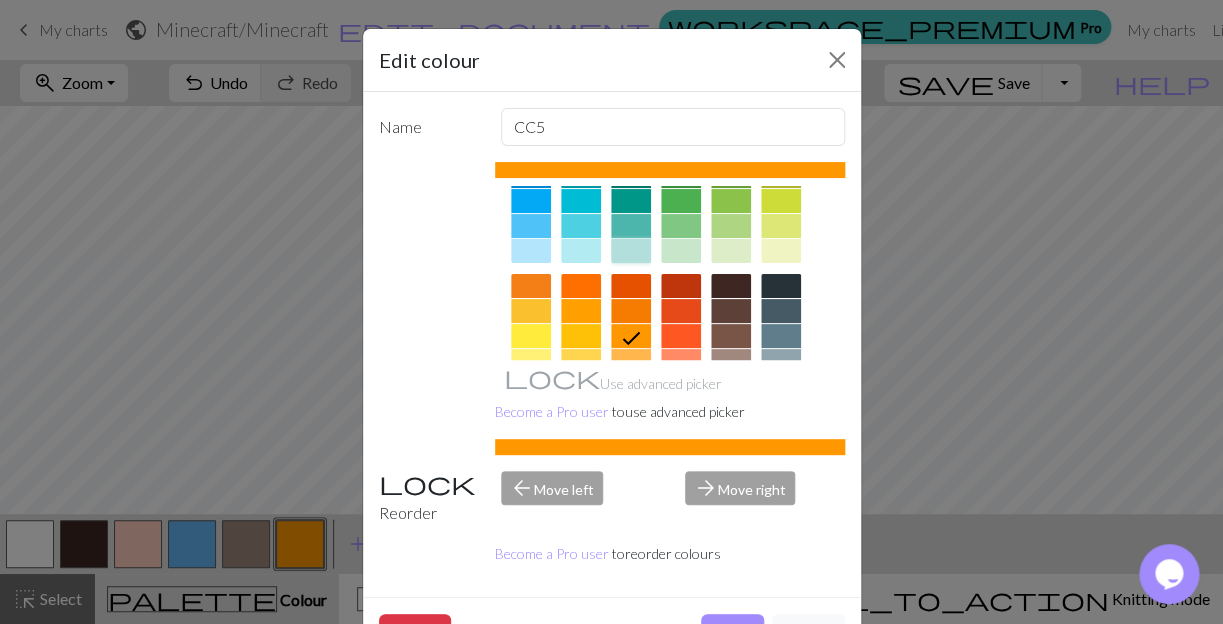 click at bounding box center (631, 251) 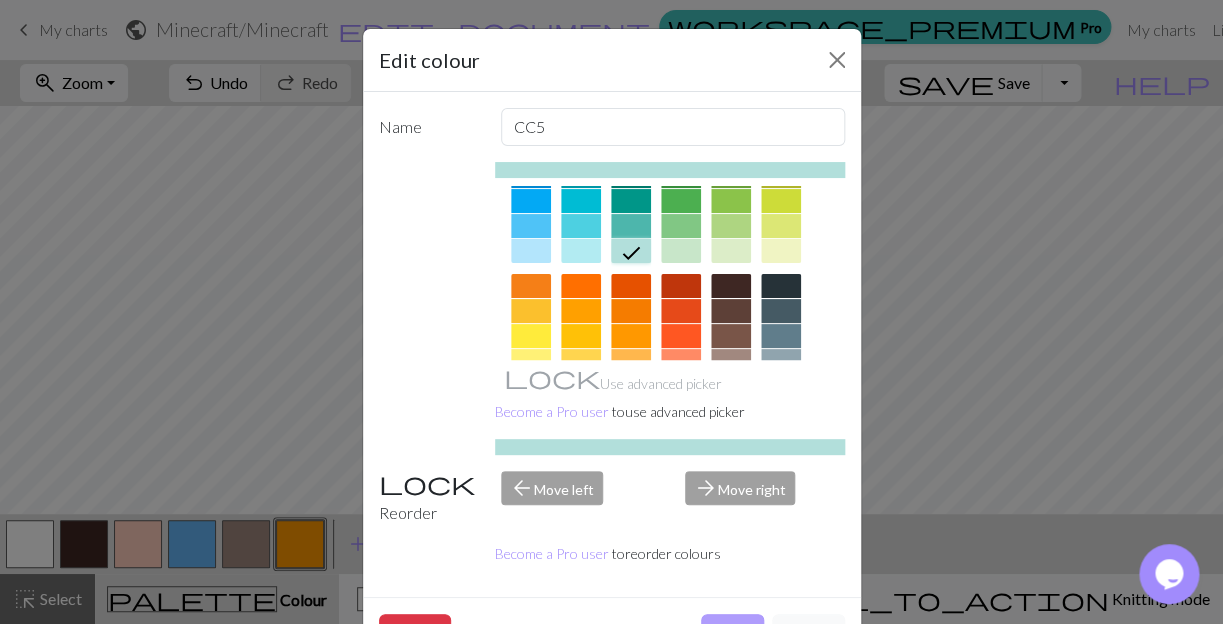 click on "Done" at bounding box center (732, 633) 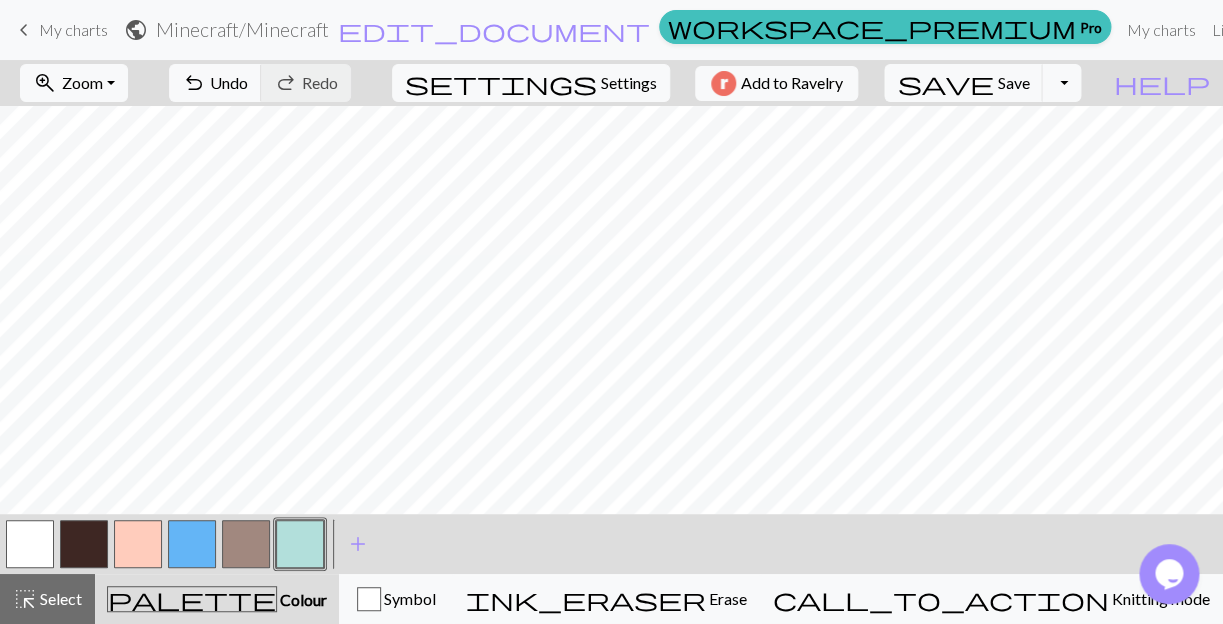 click at bounding box center [30, 544] 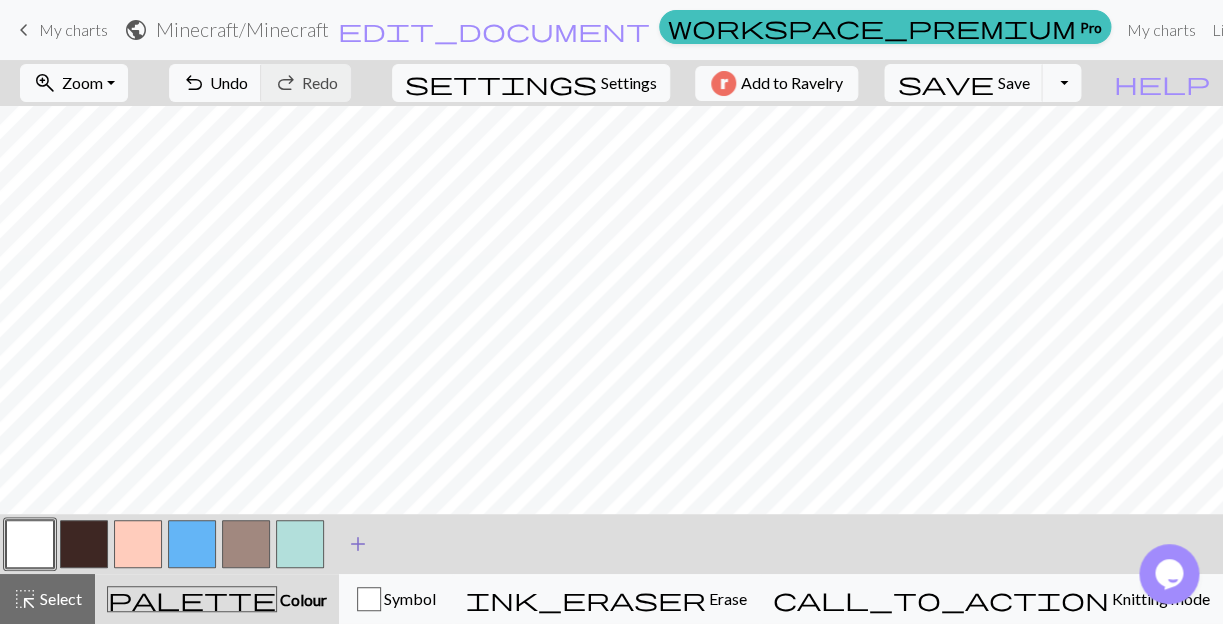 drag, startPoint x: 305, startPoint y: 541, endPoint x: 333, endPoint y: 521, distance: 34.4093 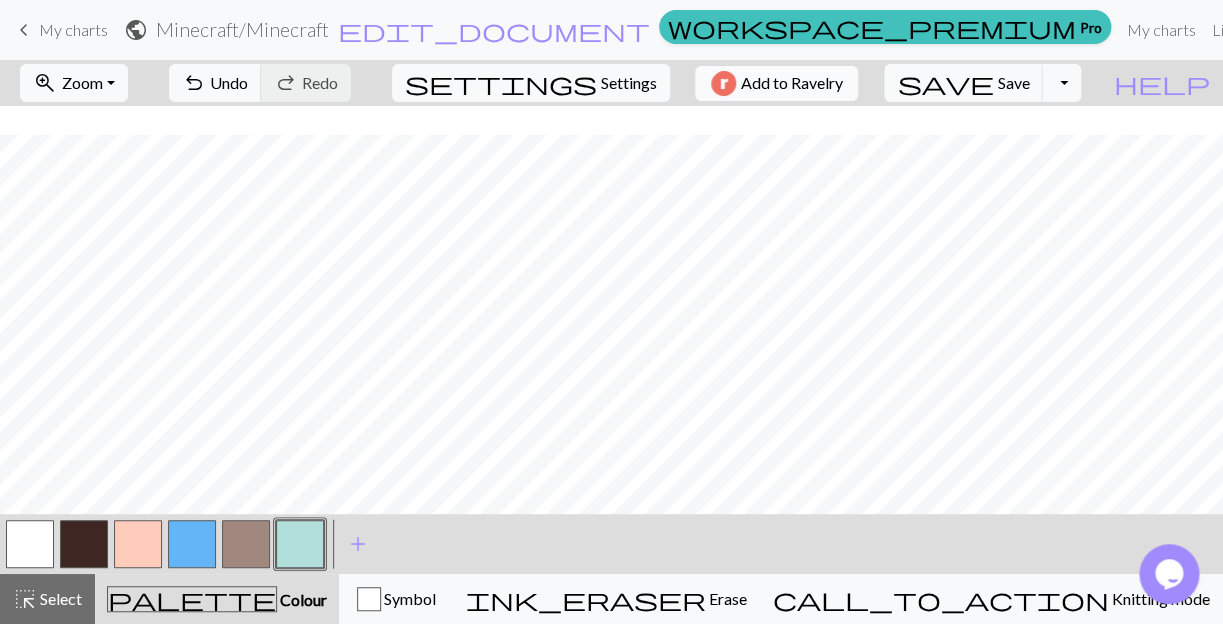 scroll, scrollTop: 101, scrollLeft: 0, axis: vertical 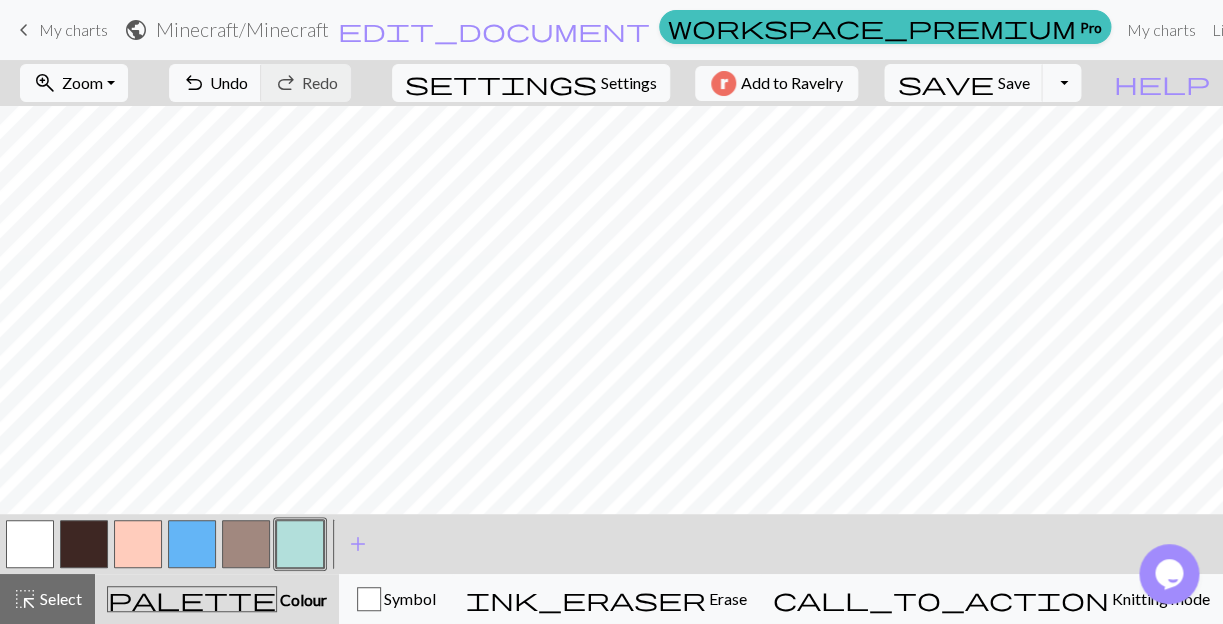click at bounding box center (138, 544) 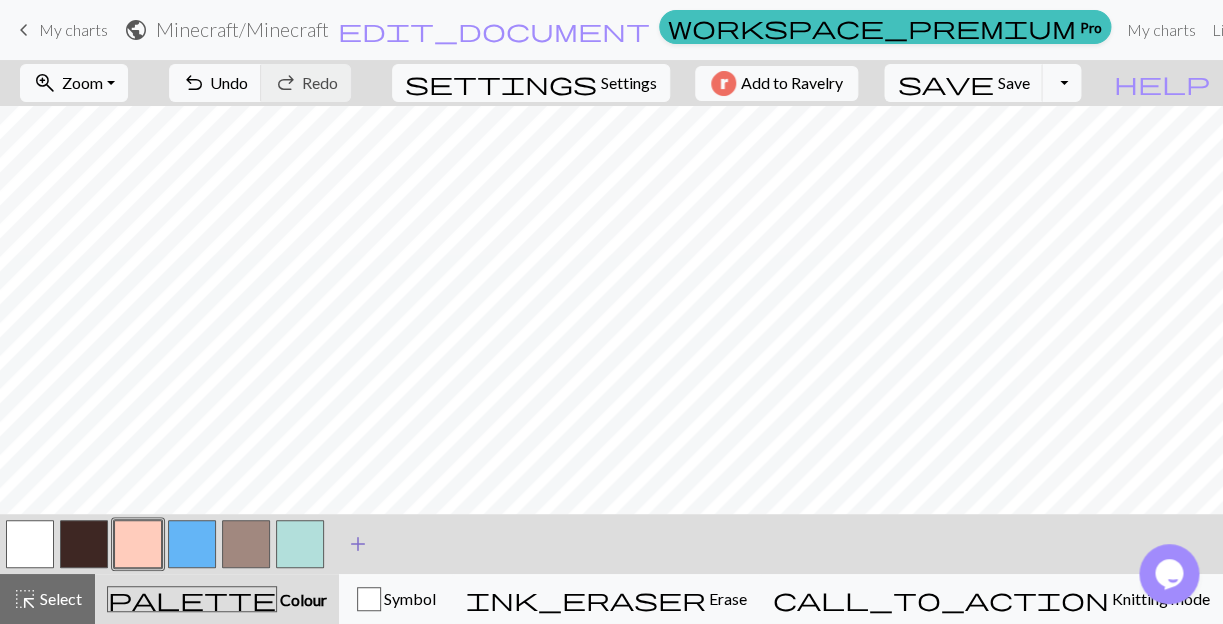 click on "add" at bounding box center [358, 544] 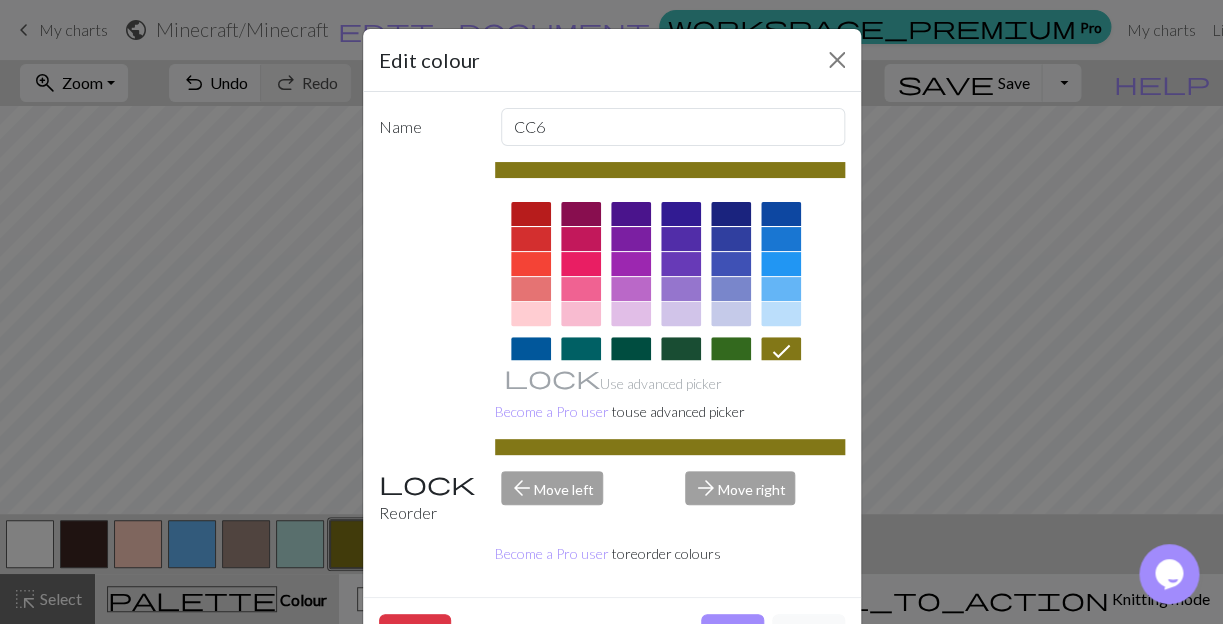 click at bounding box center (731, 264) 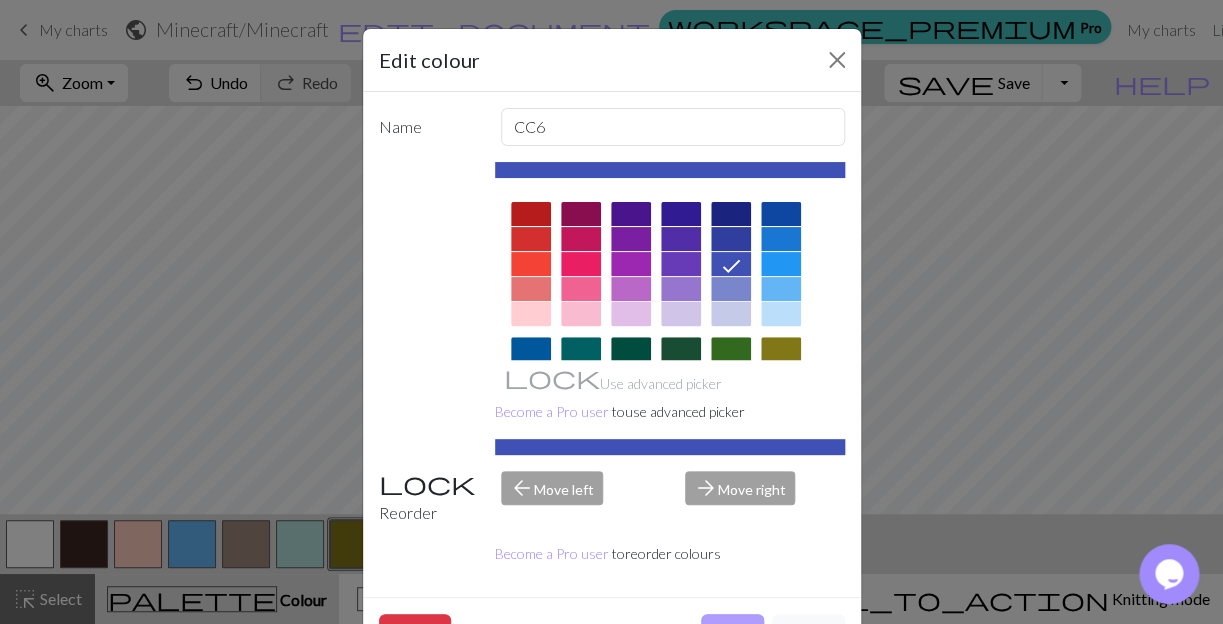 click on "Done" at bounding box center (732, 633) 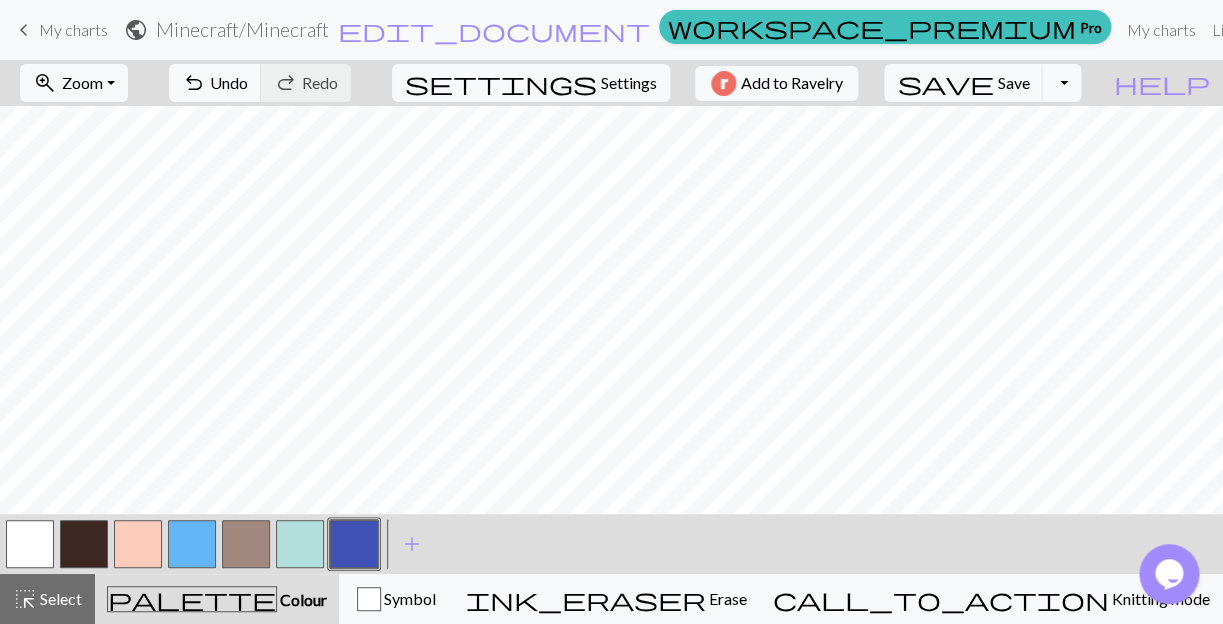 click at bounding box center [300, 544] 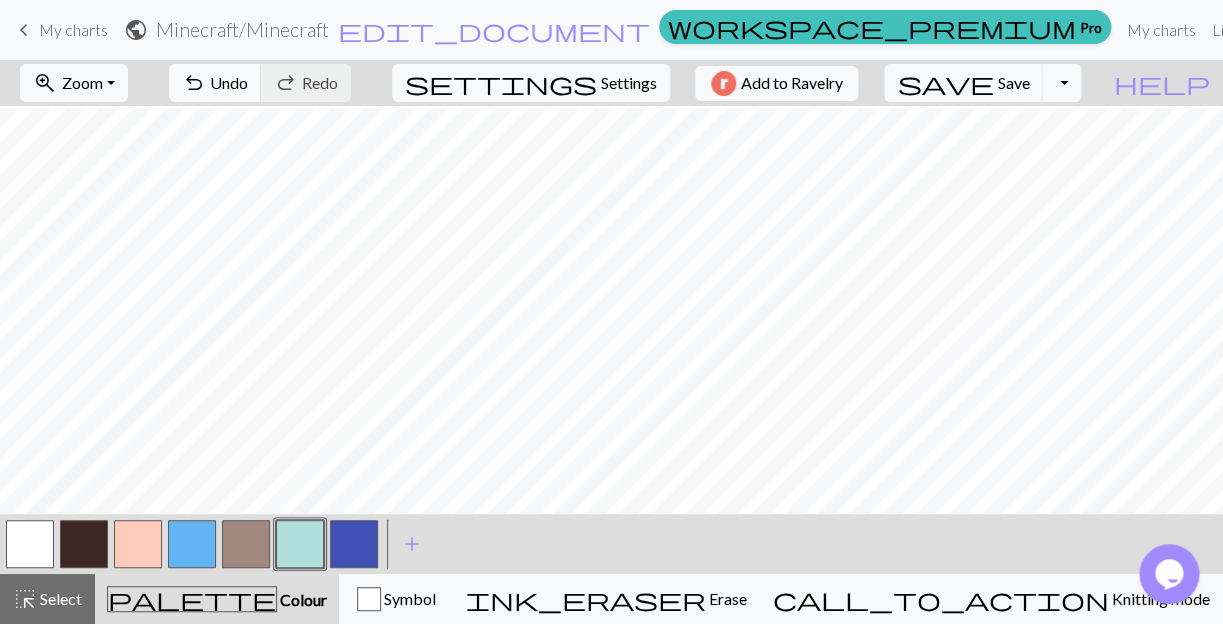 scroll, scrollTop: 101, scrollLeft: 0, axis: vertical 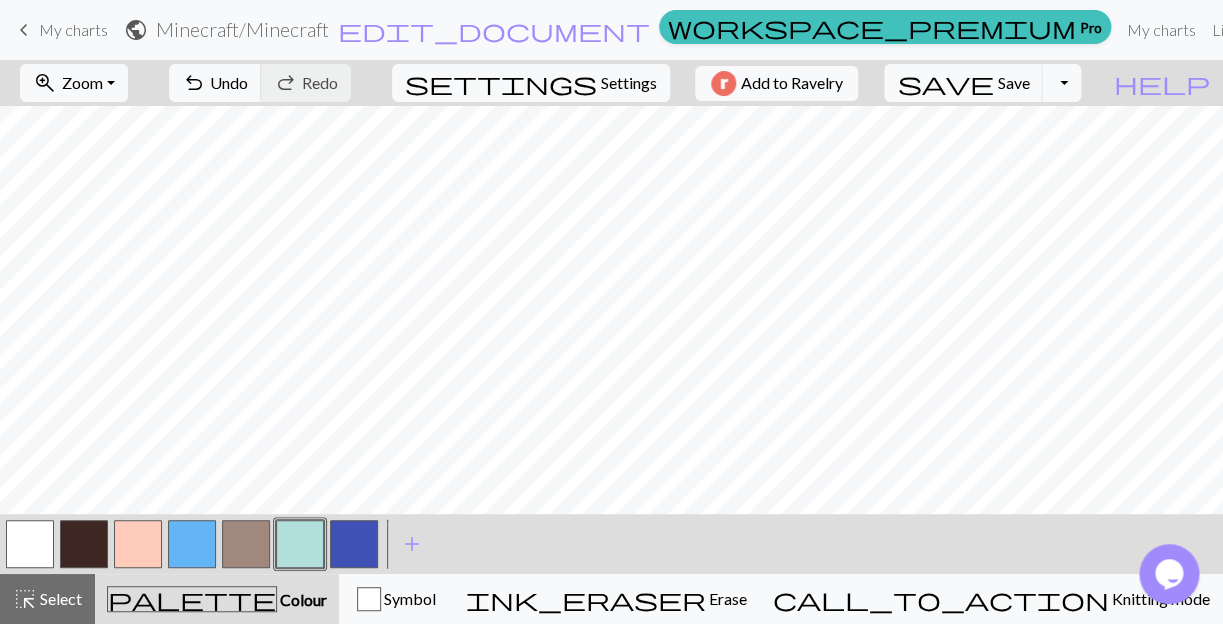 click at bounding box center (300, 544) 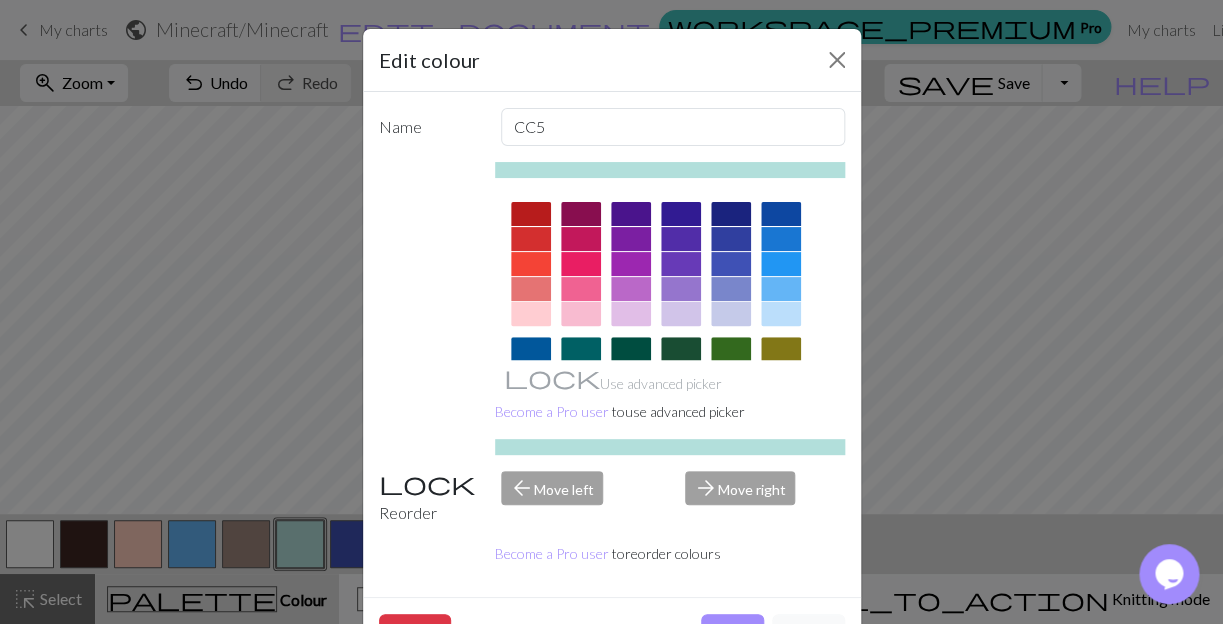 drag, startPoint x: 815, startPoint y: 567, endPoint x: 762, endPoint y: 547, distance: 56.648037 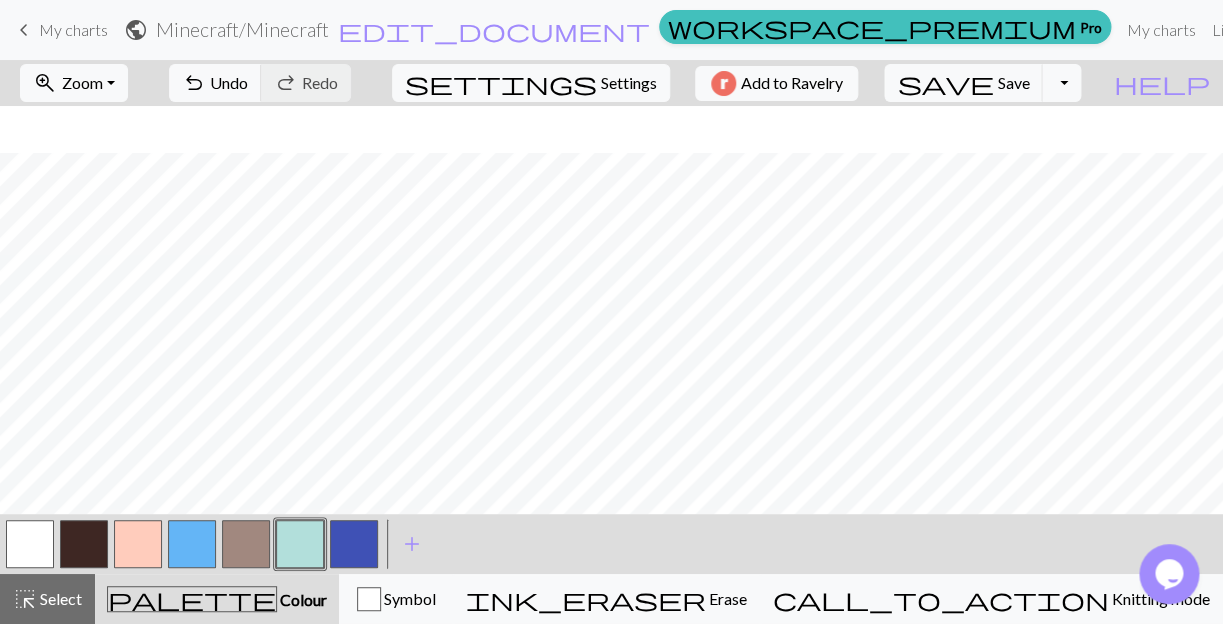 scroll, scrollTop: 101, scrollLeft: 0, axis: vertical 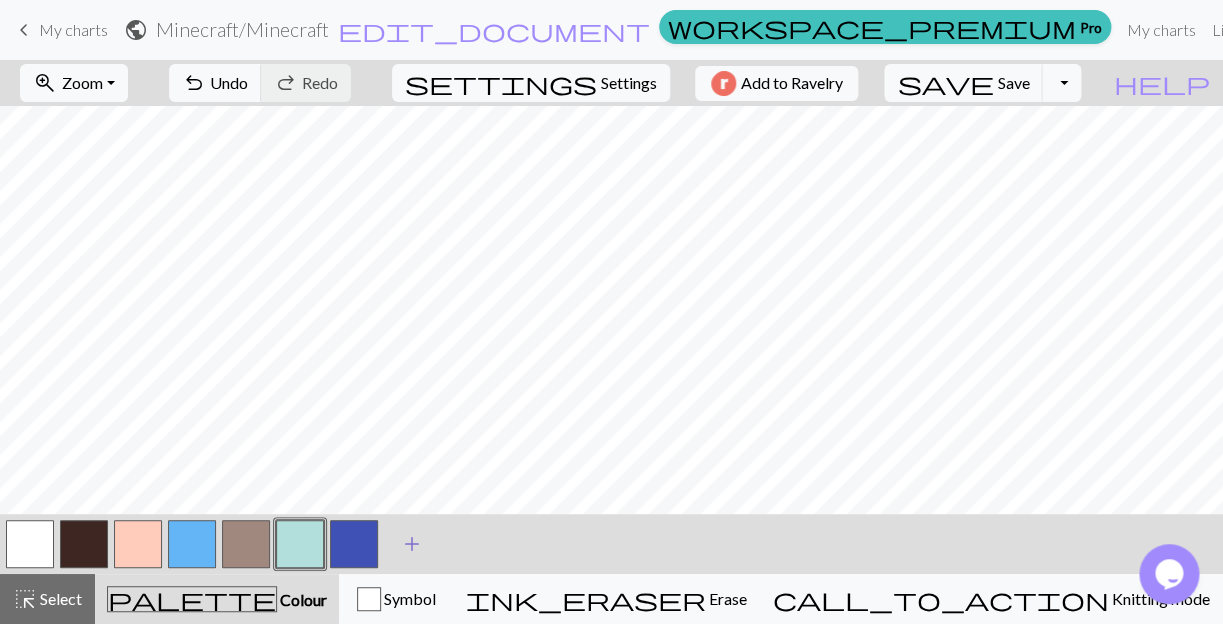 click on "add" at bounding box center [412, 544] 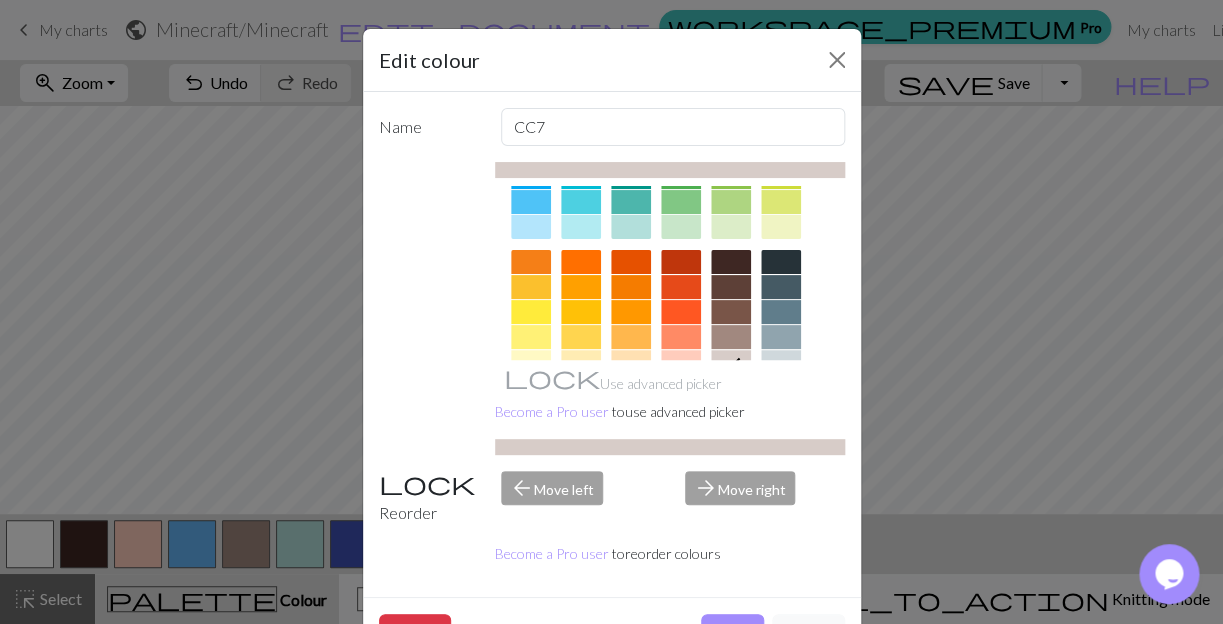 scroll, scrollTop: 195, scrollLeft: 0, axis: vertical 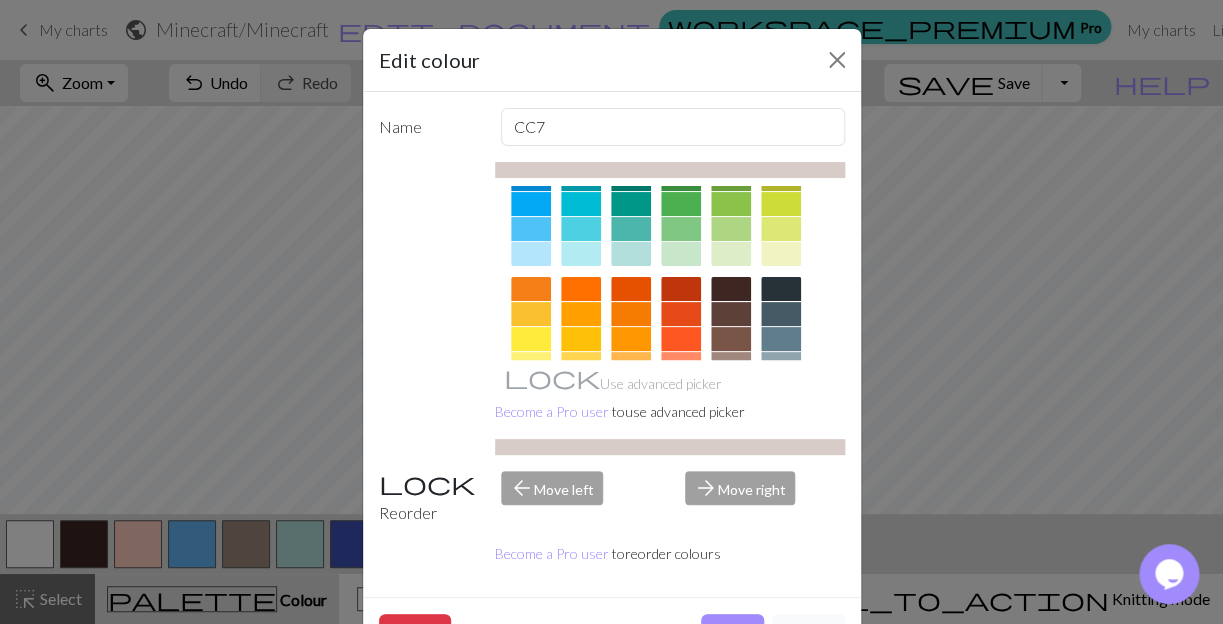 click at bounding box center [631, 229] 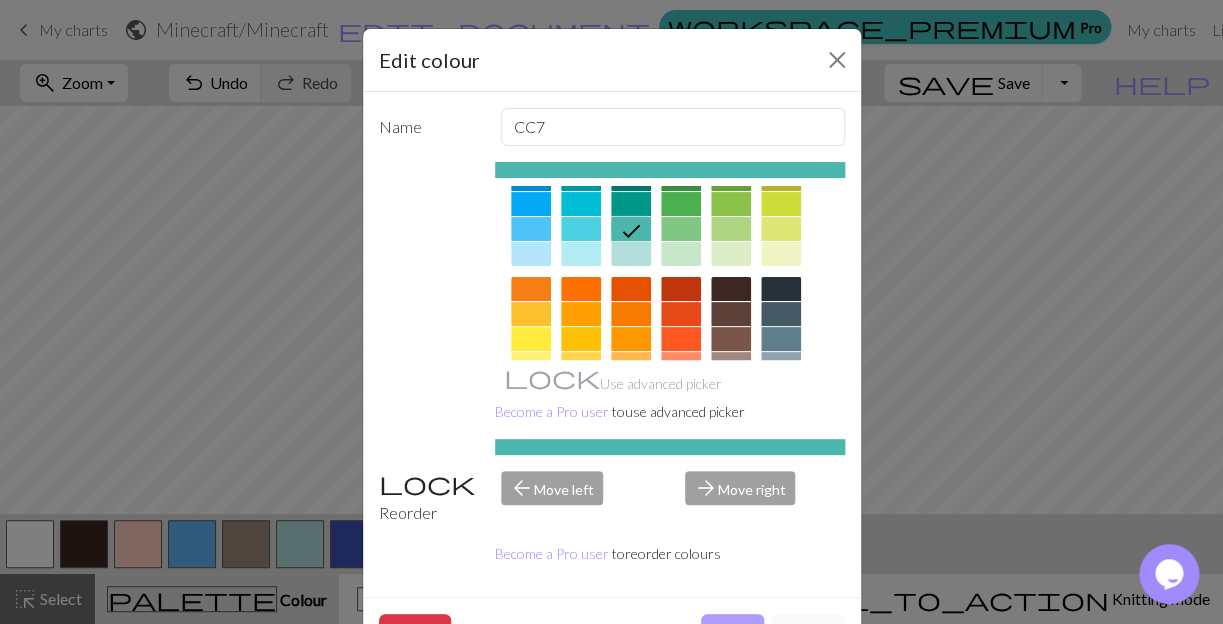 click on "Done" at bounding box center (732, 633) 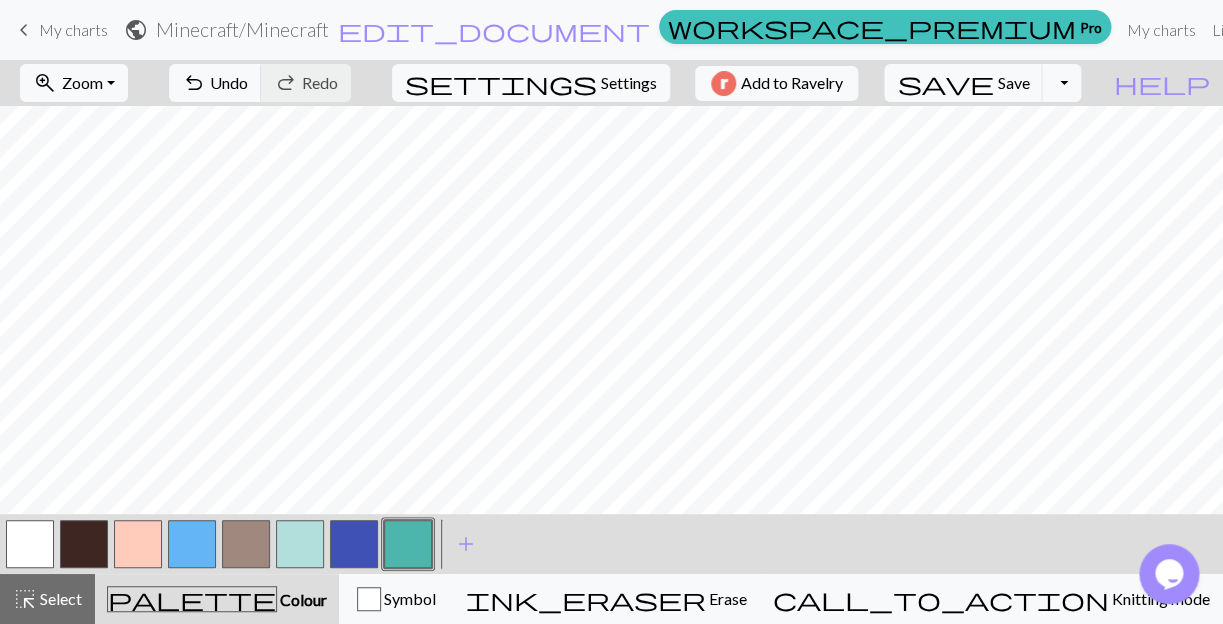 click at bounding box center (300, 544) 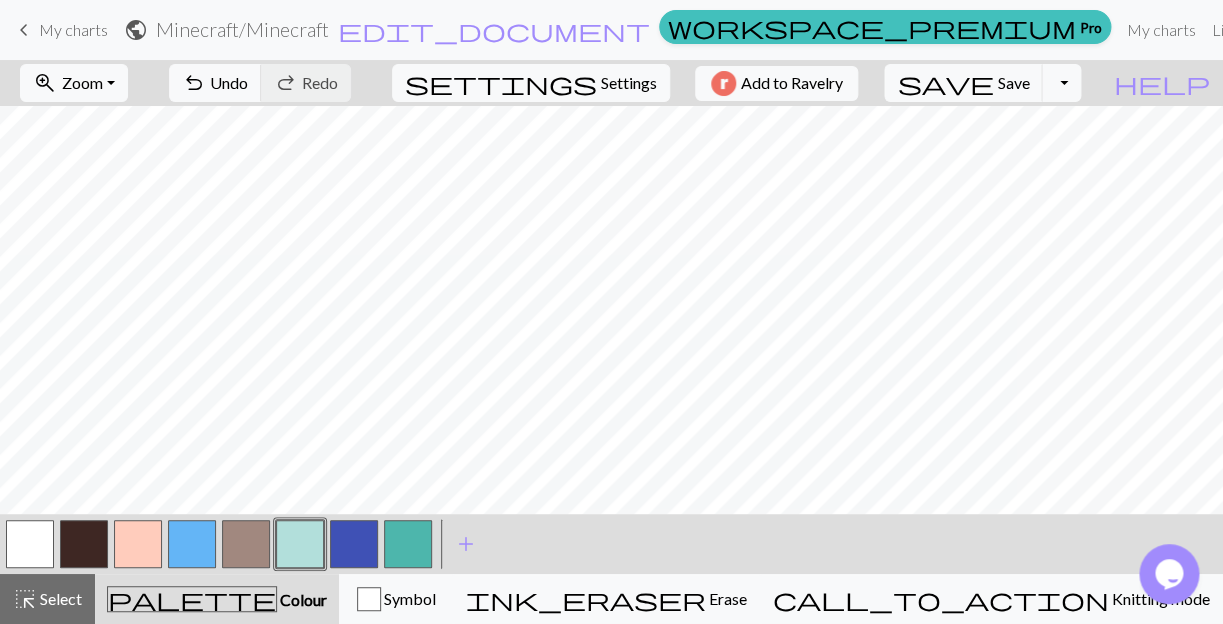 click at bounding box center (408, 544) 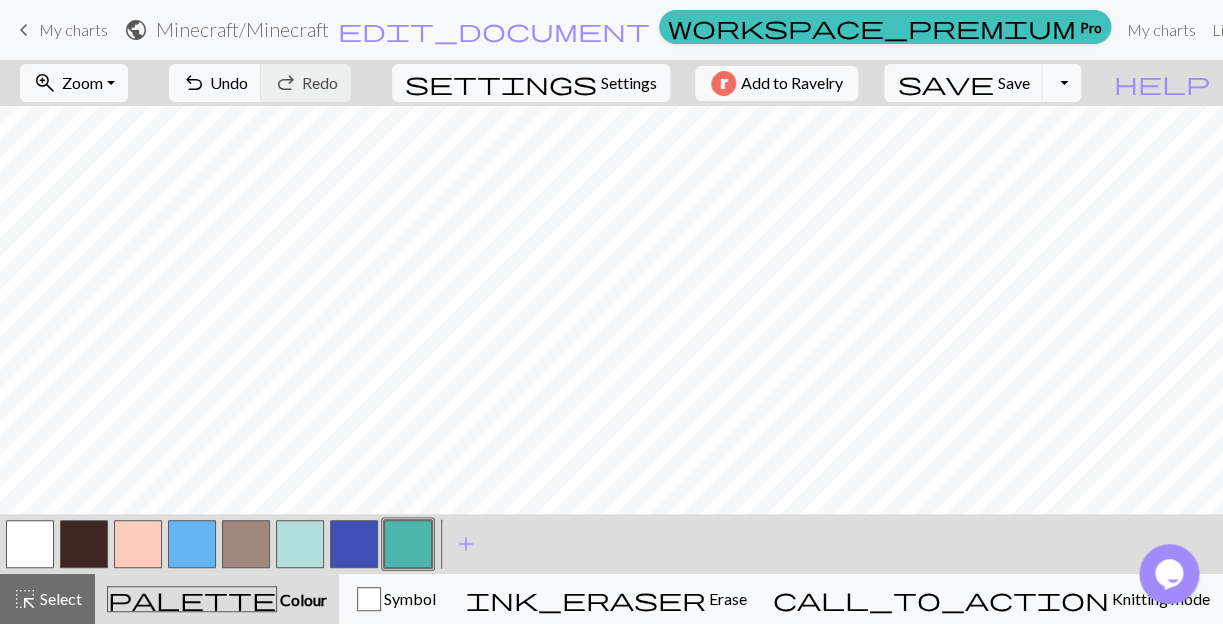 click at bounding box center [300, 544] 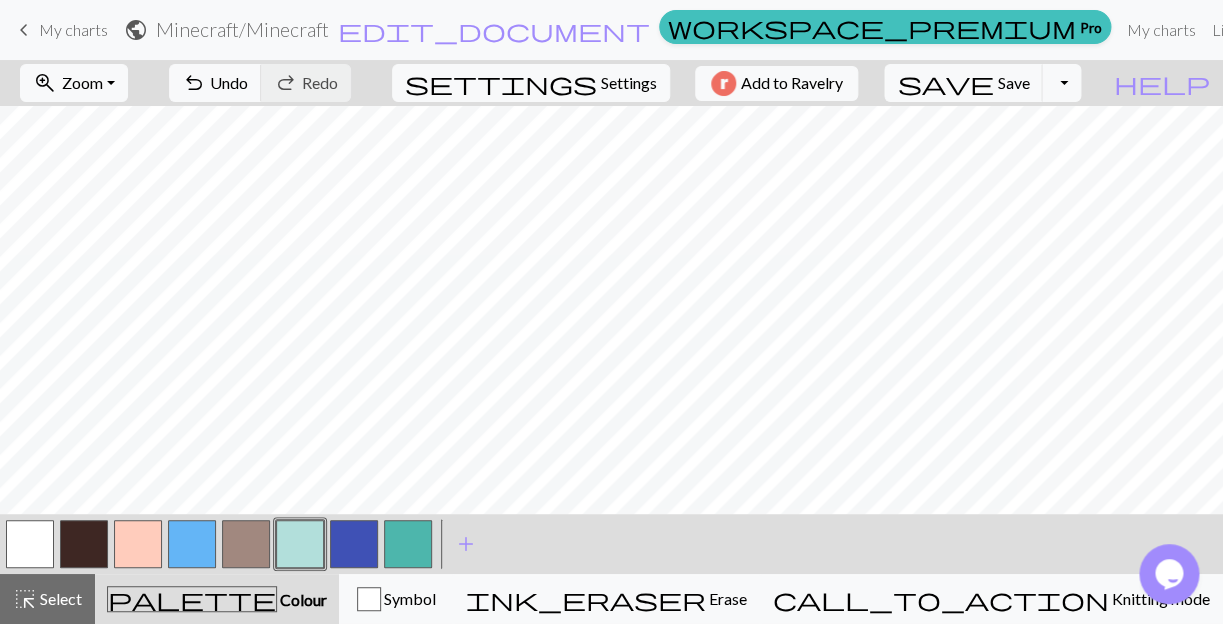 drag, startPoint x: 407, startPoint y: 540, endPoint x: 421, endPoint y: 514, distance: 29.529646 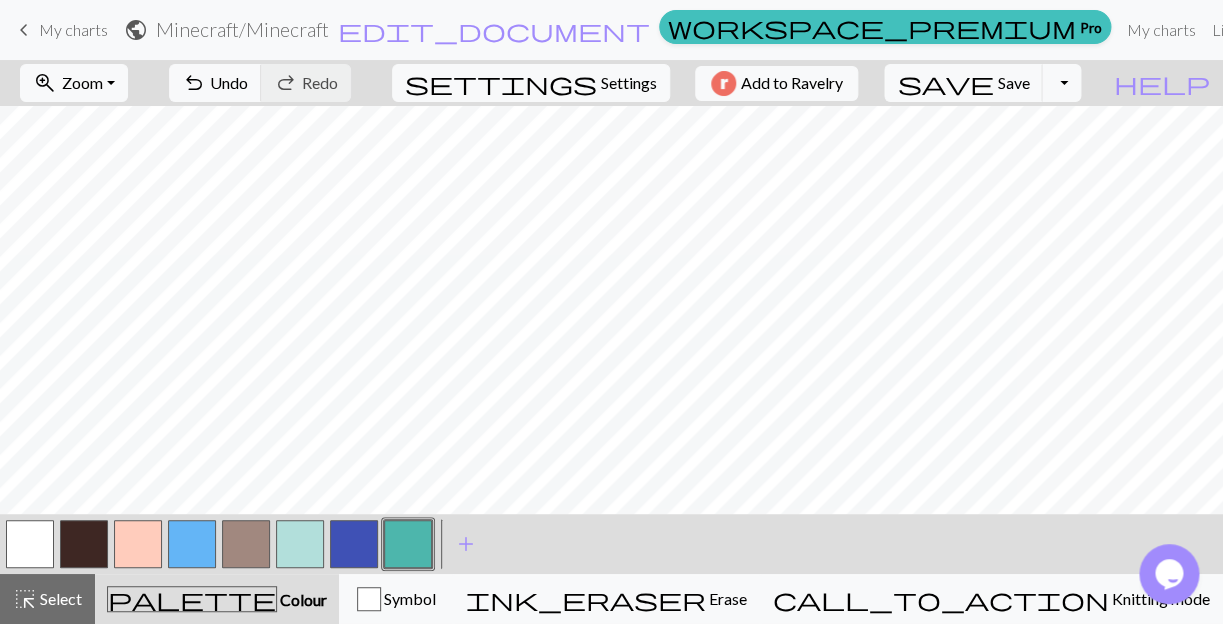 click at bounding box center (138, 544) 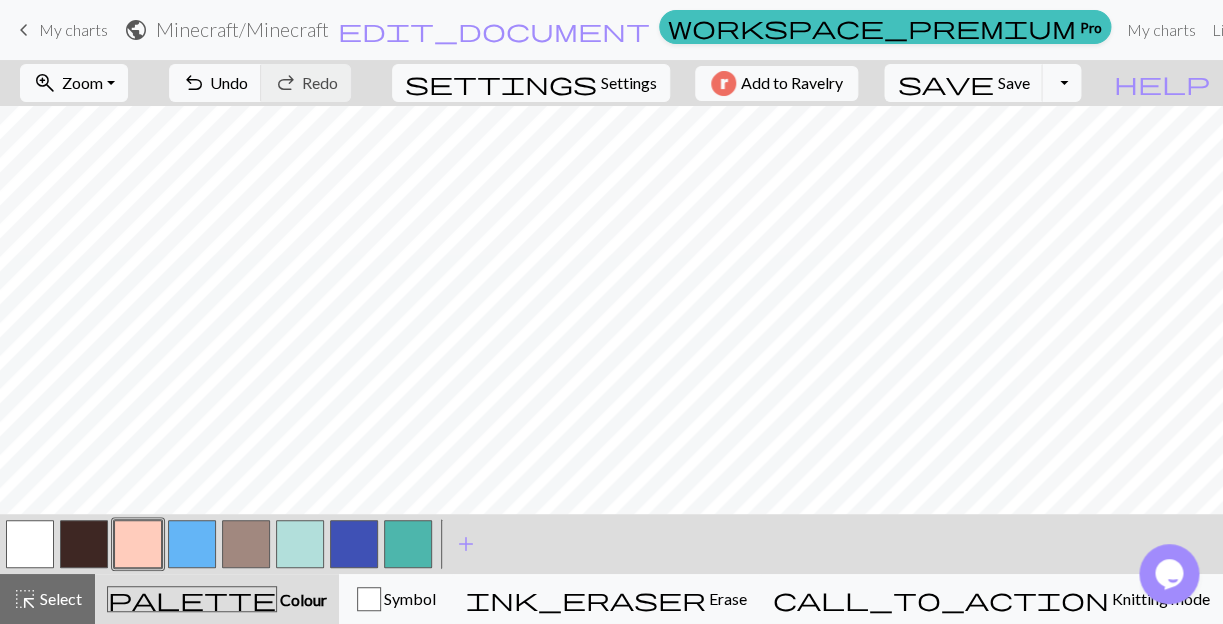 click at bounding box center [408, 544] 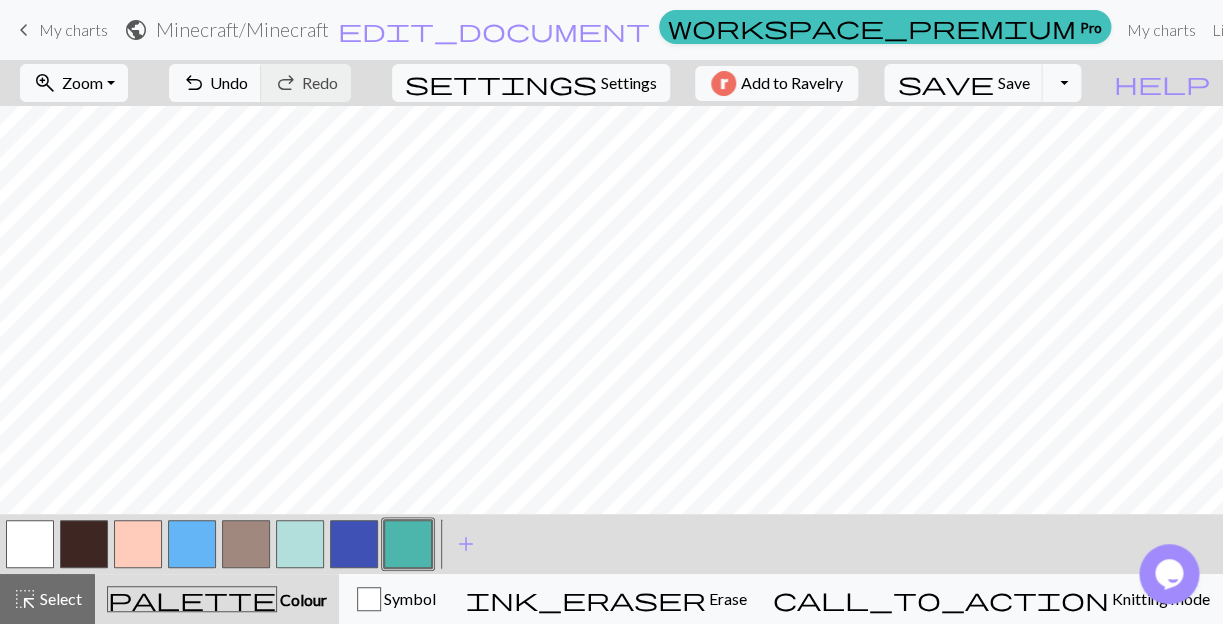 drag, startPoint x: 299, startPoint y: 545, endPoint x: 337, endPoint y: 519, distance: 46.043457 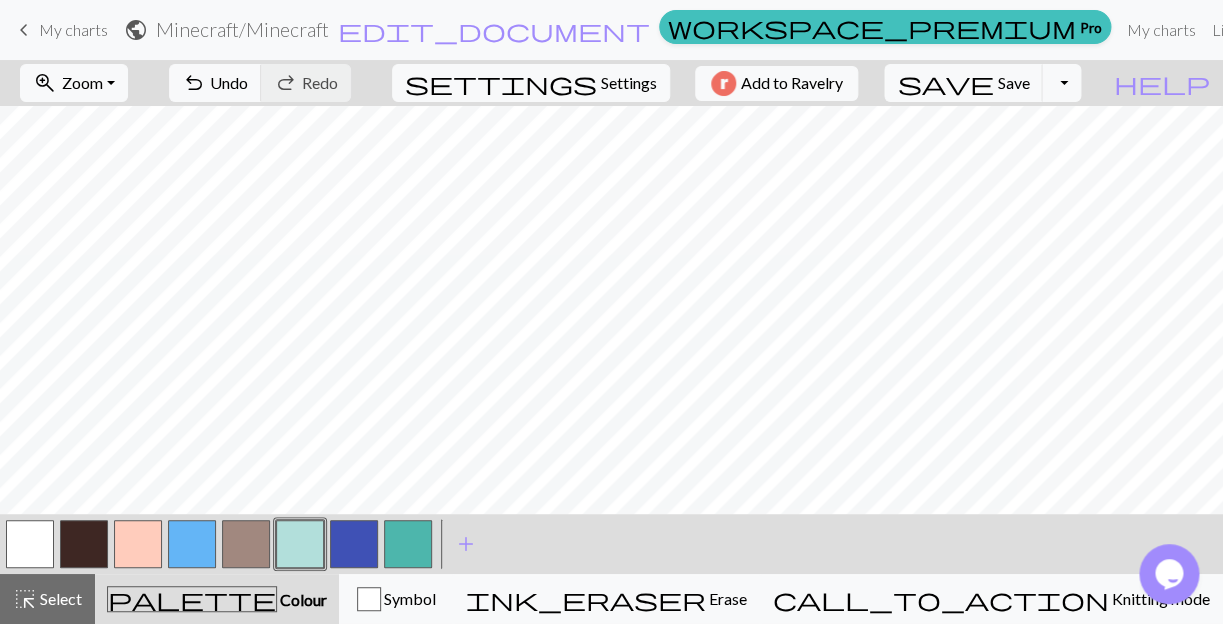 click at bounding box center (408, 544) 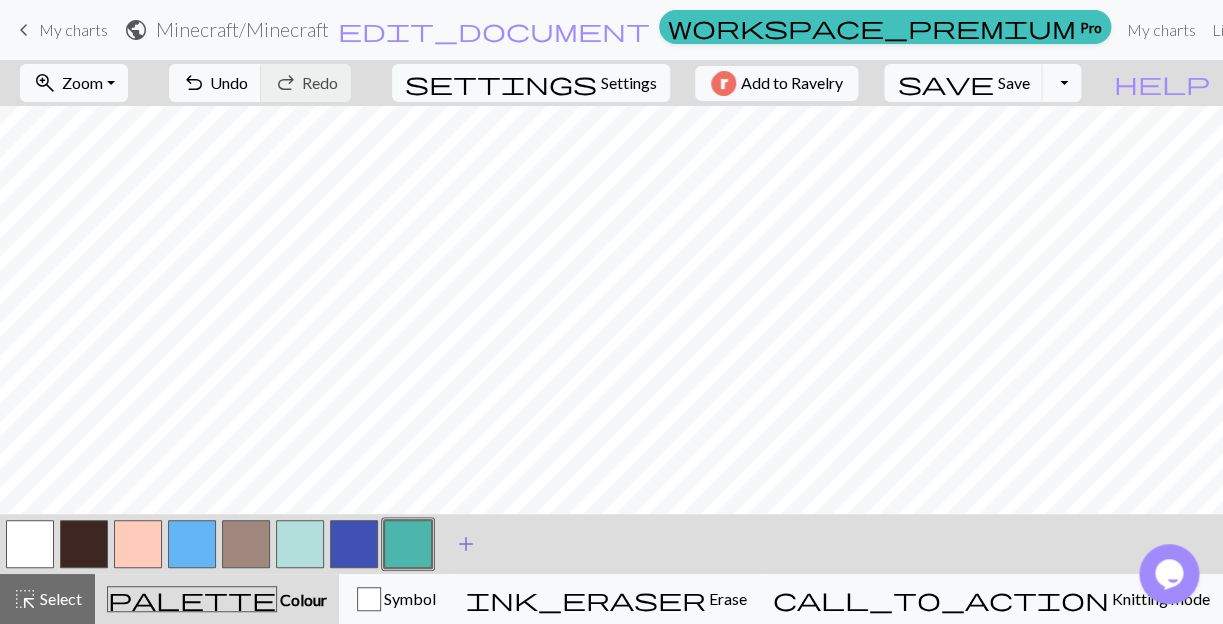 click on "add" at bounding box center [466, 544] 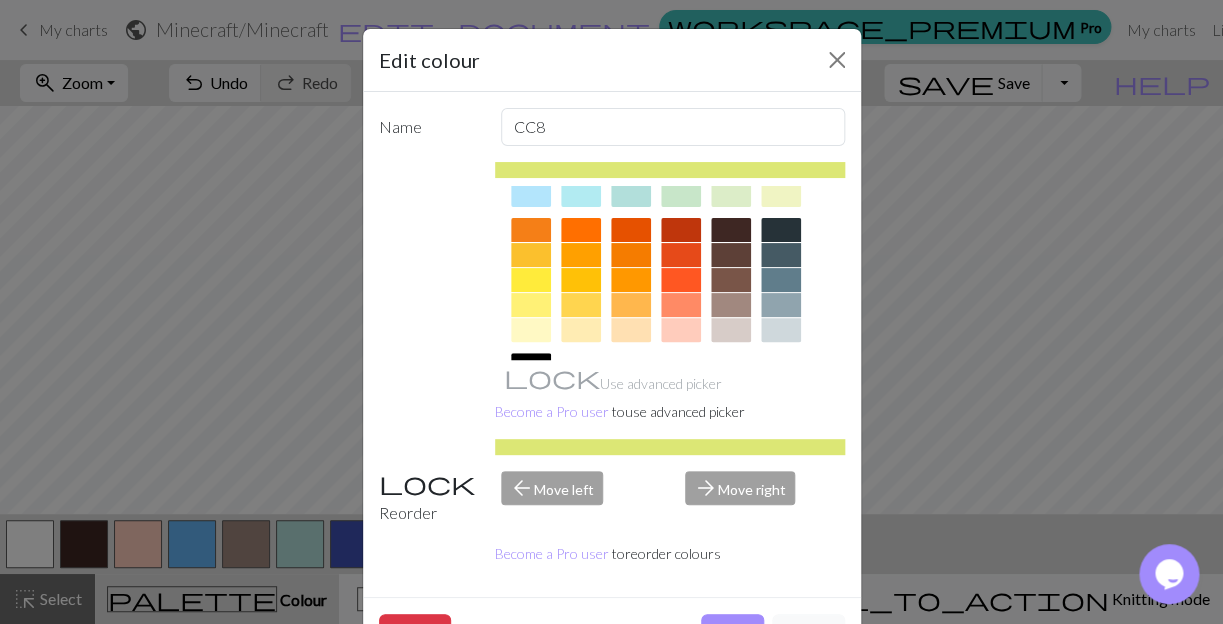 scroll, scrollTop: 294, scrollLeft: 0, axis: vertical 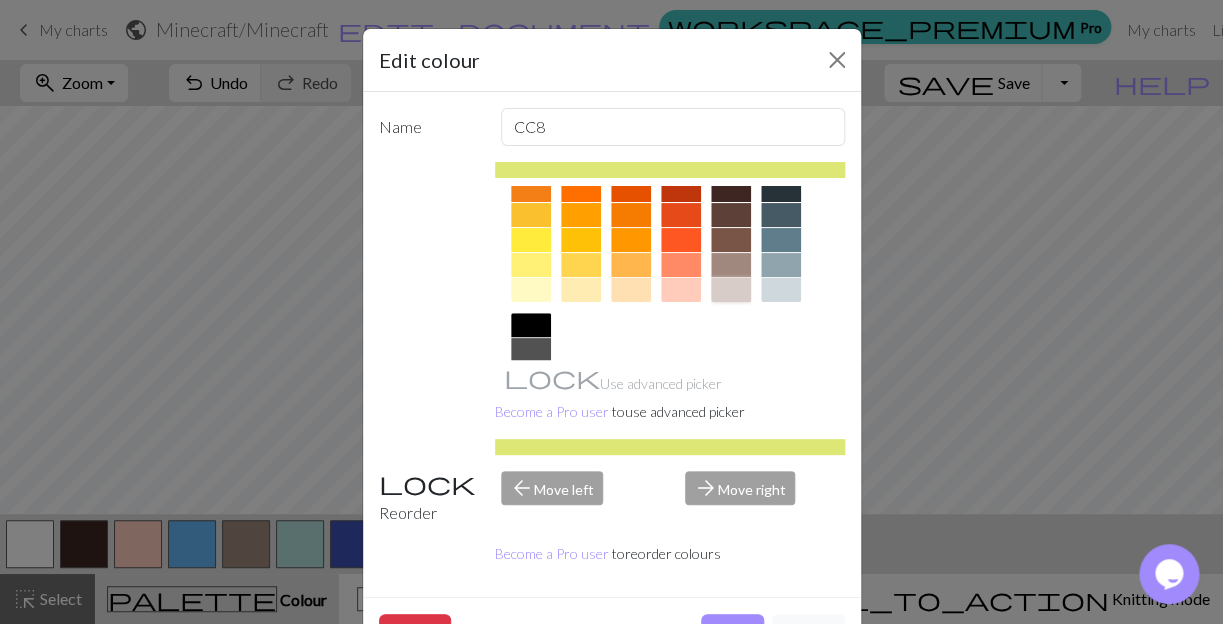 click at bounding box center (731, 290) 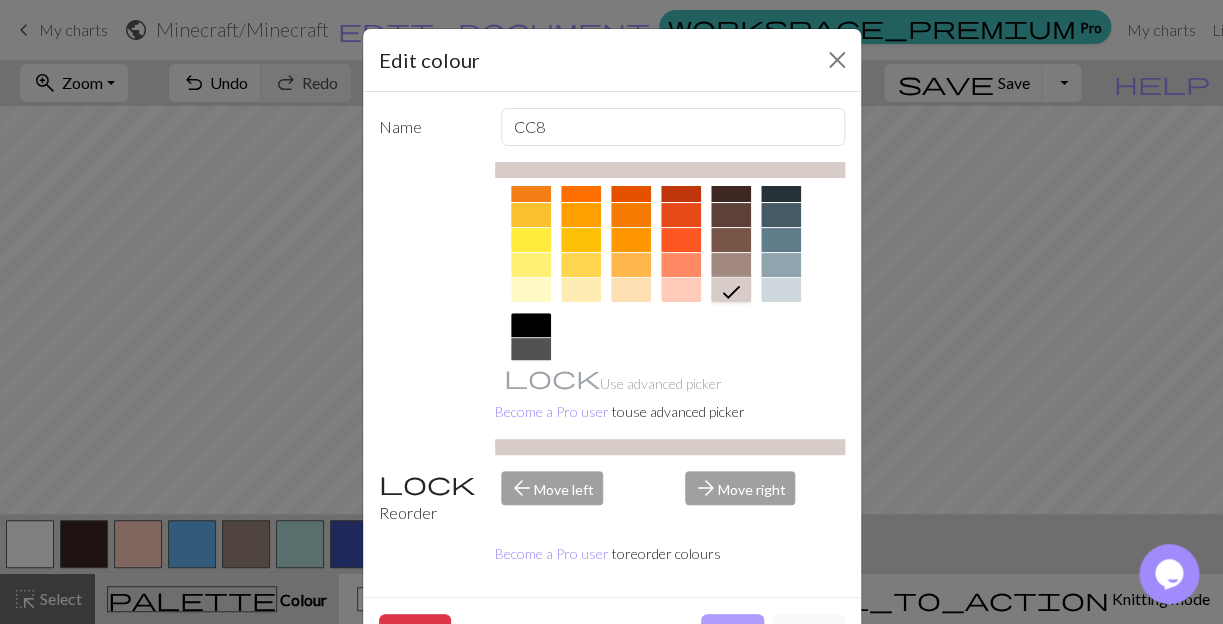click on "Done" at bounding box center (732, 633) 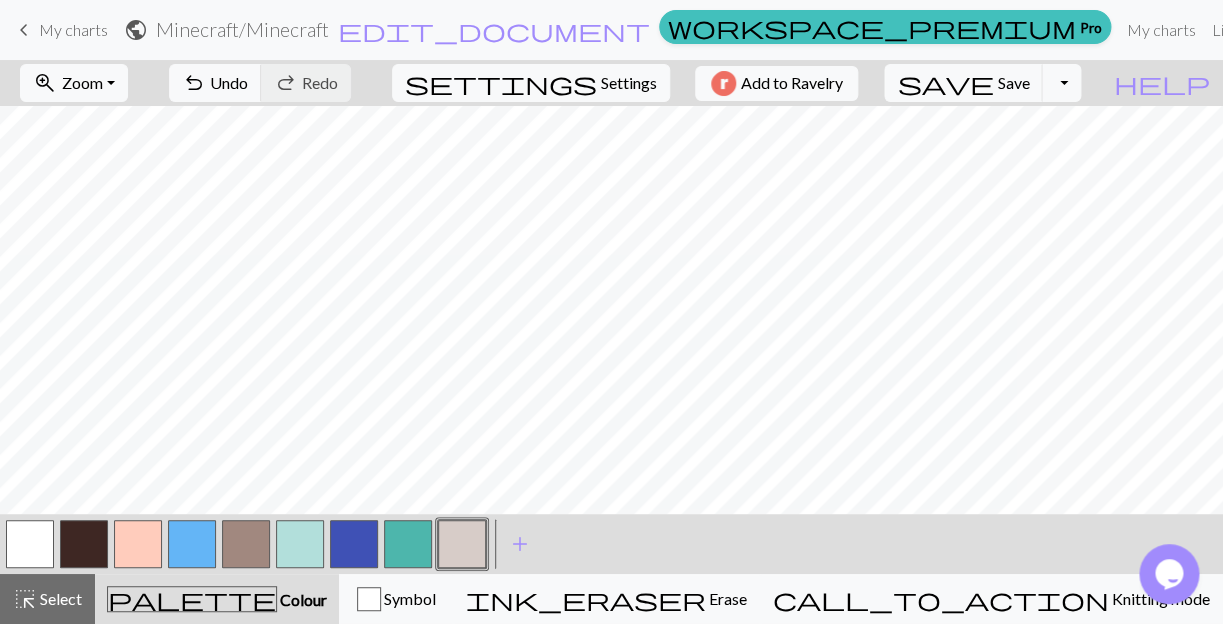 click at bounding box center (138, 544) 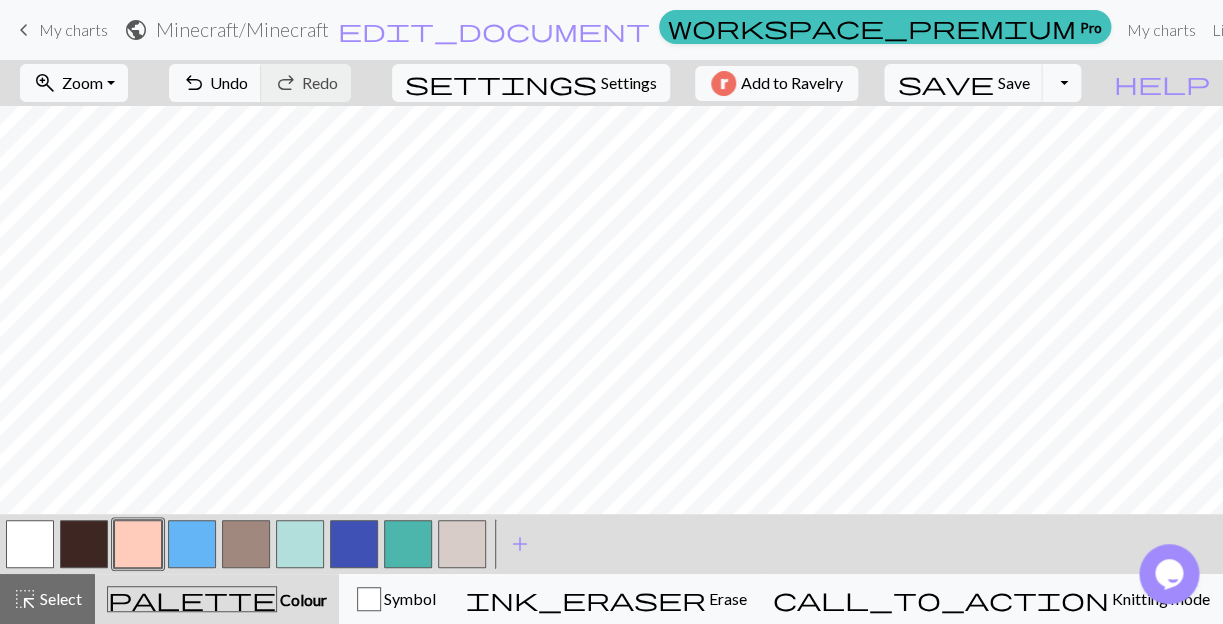 drag, startPoint x: 457, startPoint y: 545, endPoint x: 467, endPoint y: 524, distance: 23.259407 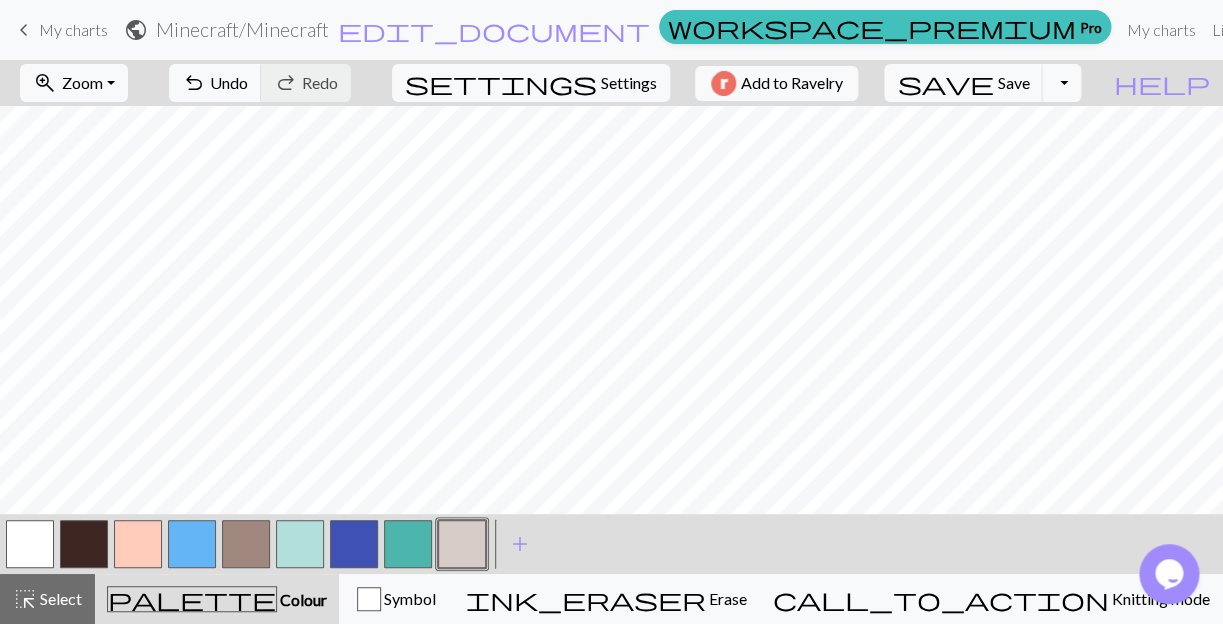 scroll, scrollTop: 0, scrollLeft: 0, axis: both 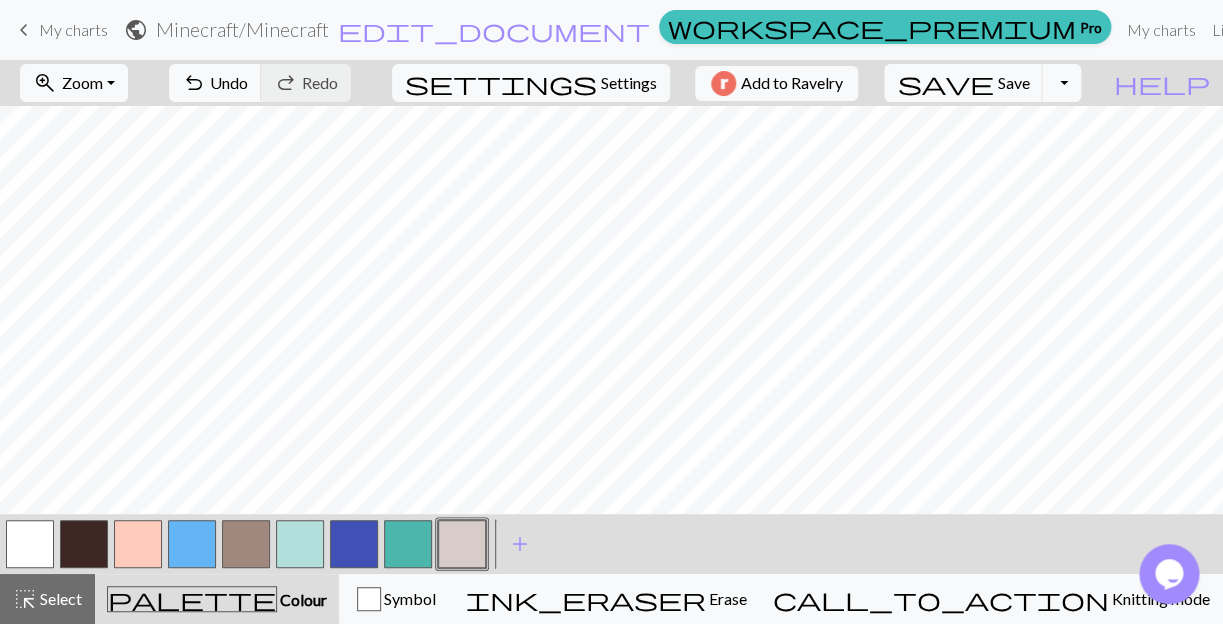 click at bounding box center (138, 544) 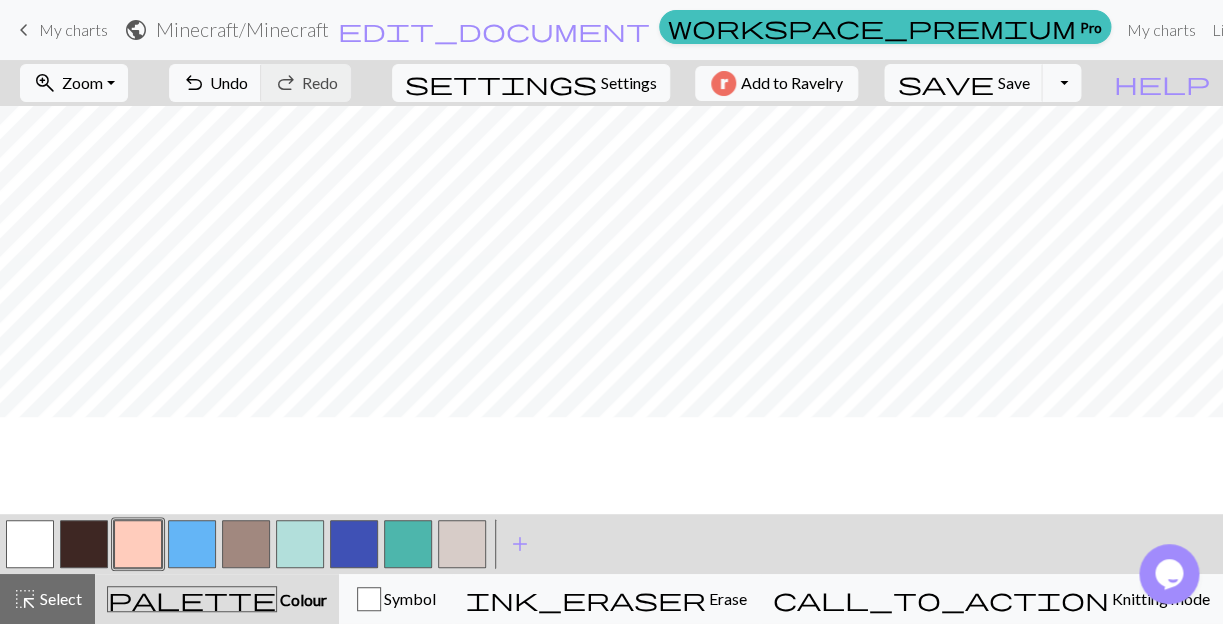 scroll, scrollTop: 0, scrollLeft: 0, axis: both 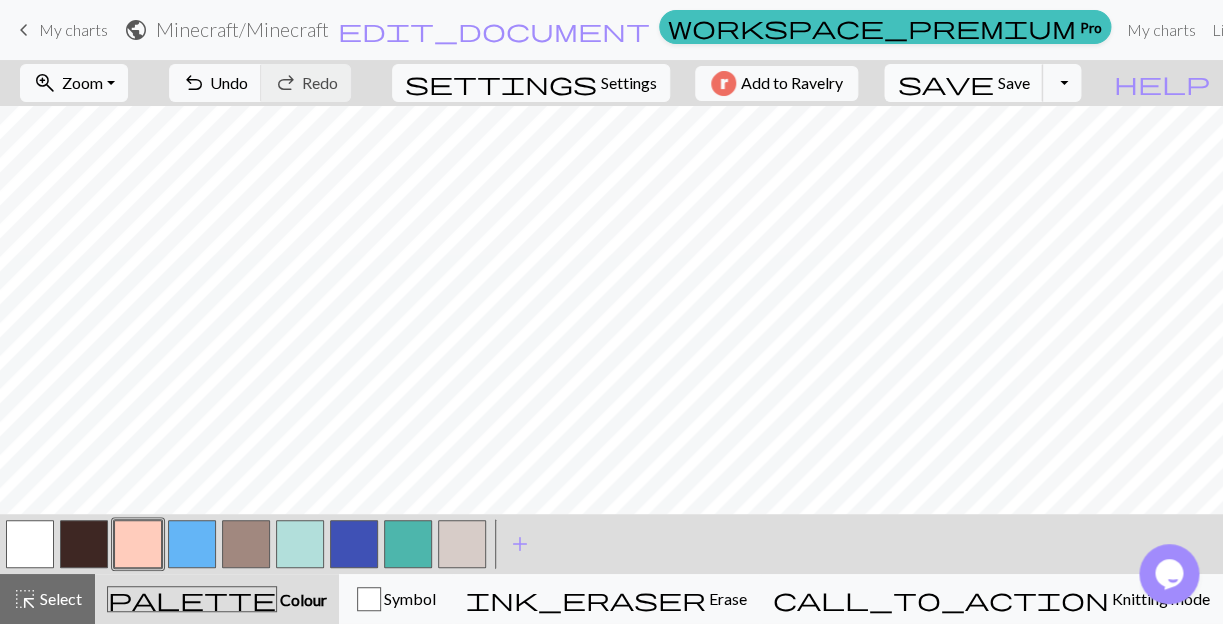 click on "Save" at bounding box center (1013, 82) 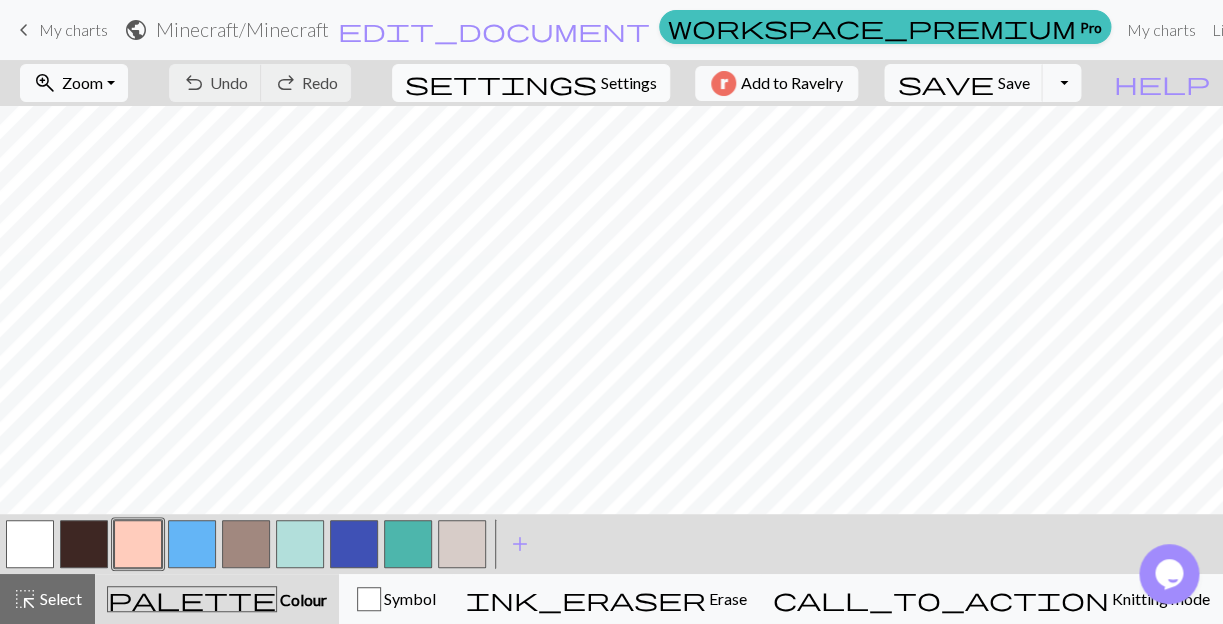 click on "settings  Settings" at bounding box center [531, 83] 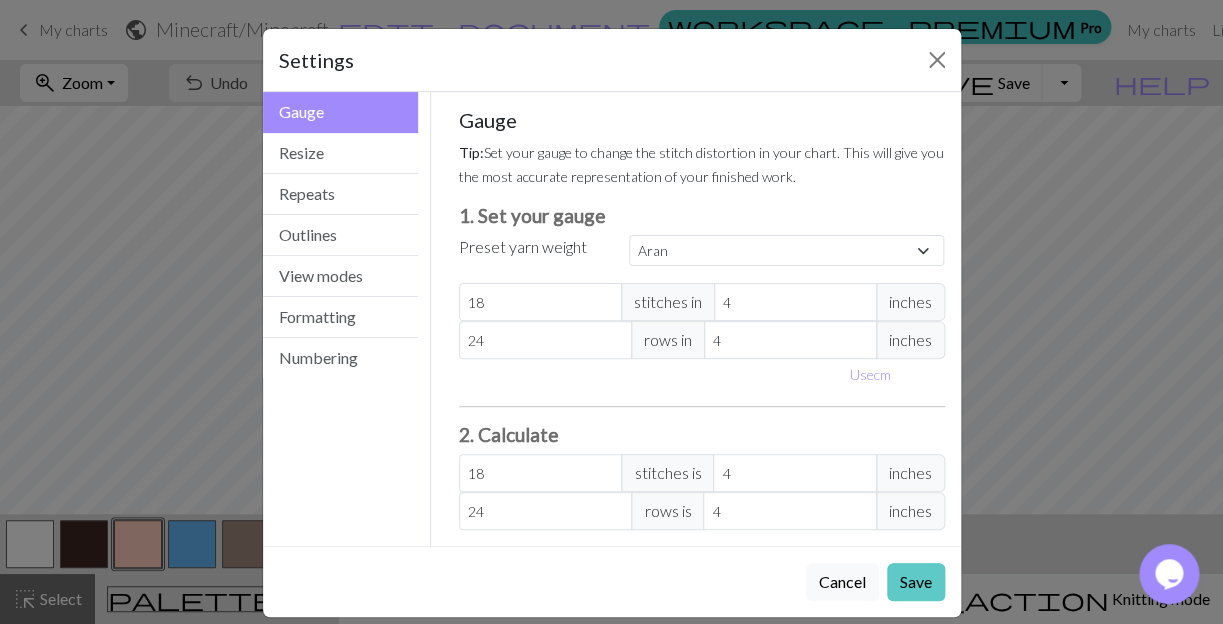 click on "Save" at bounding box center [916, 582] 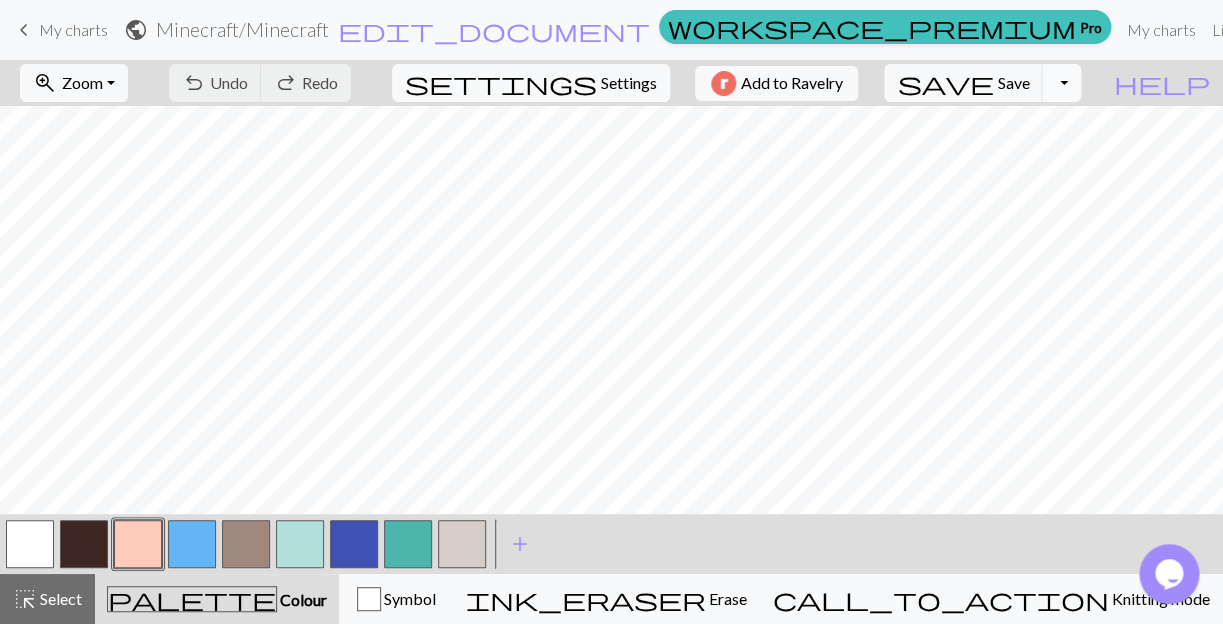 click on "Toggle Dropdown" at bounding box center (1061, 83) 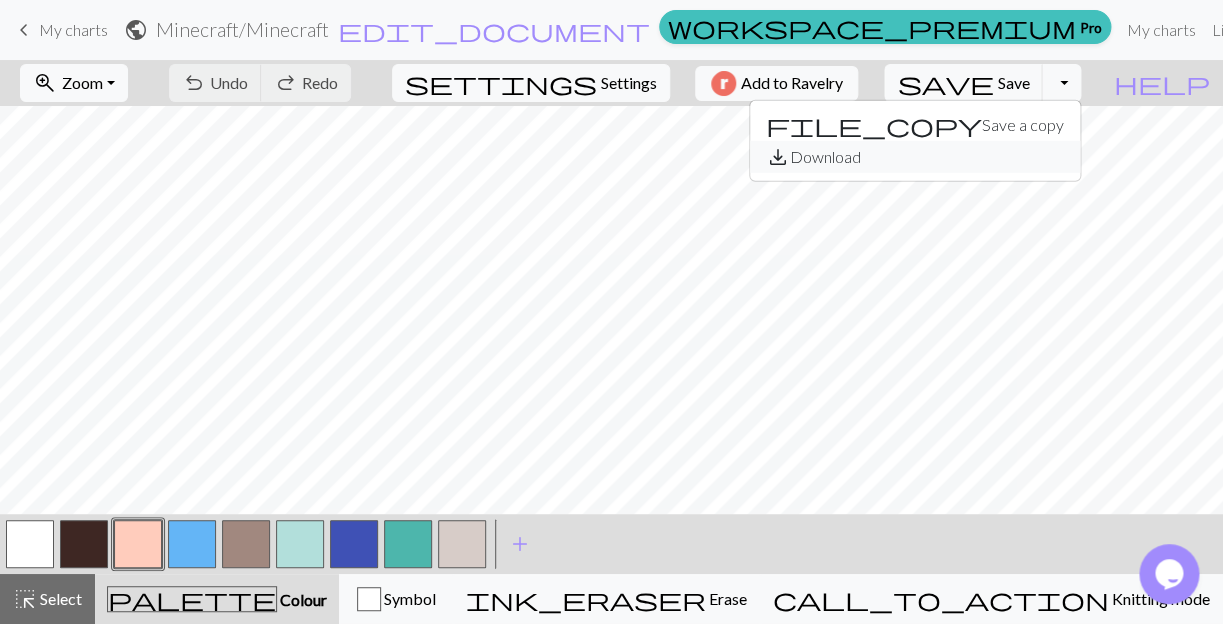 click on "save_alt  Download" at bounding box center [915, 157] 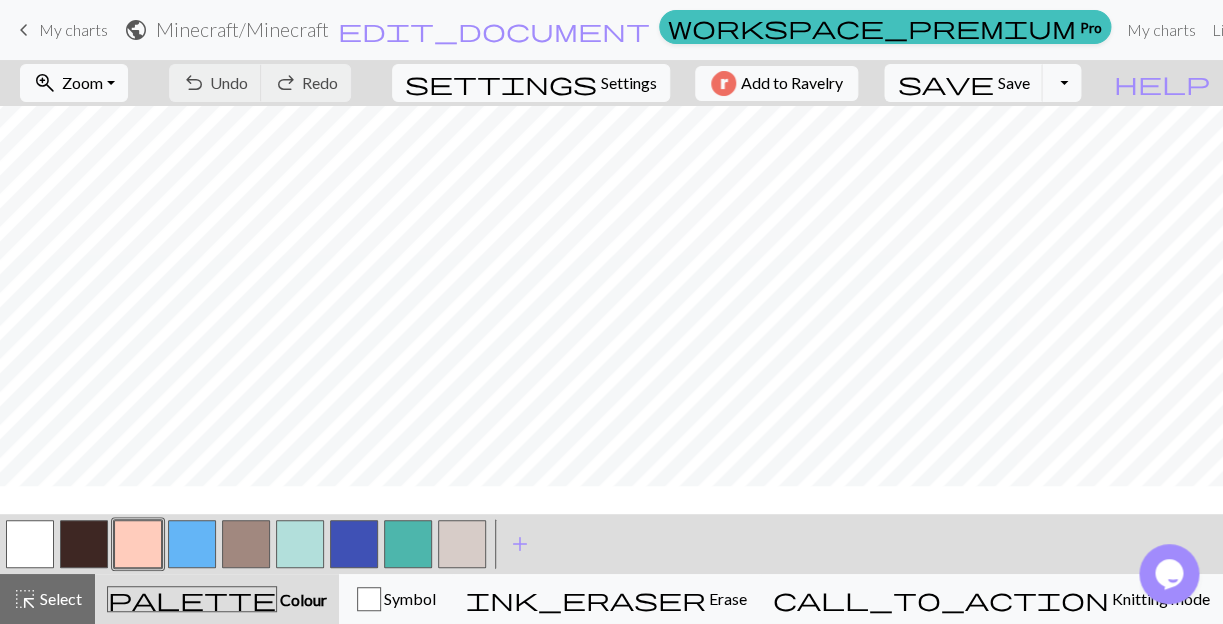 scroll, scrollTop: 0, scrollLeft: 0, axis: both 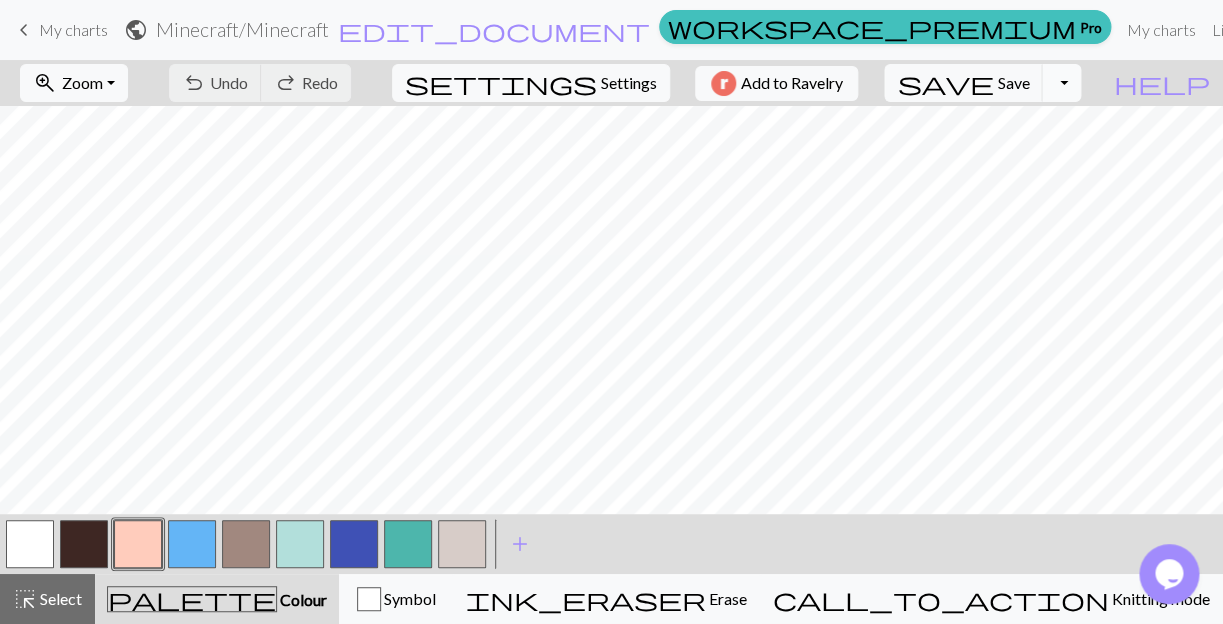click on "Toggle Dropdown" at bounding box center (1061, 83) 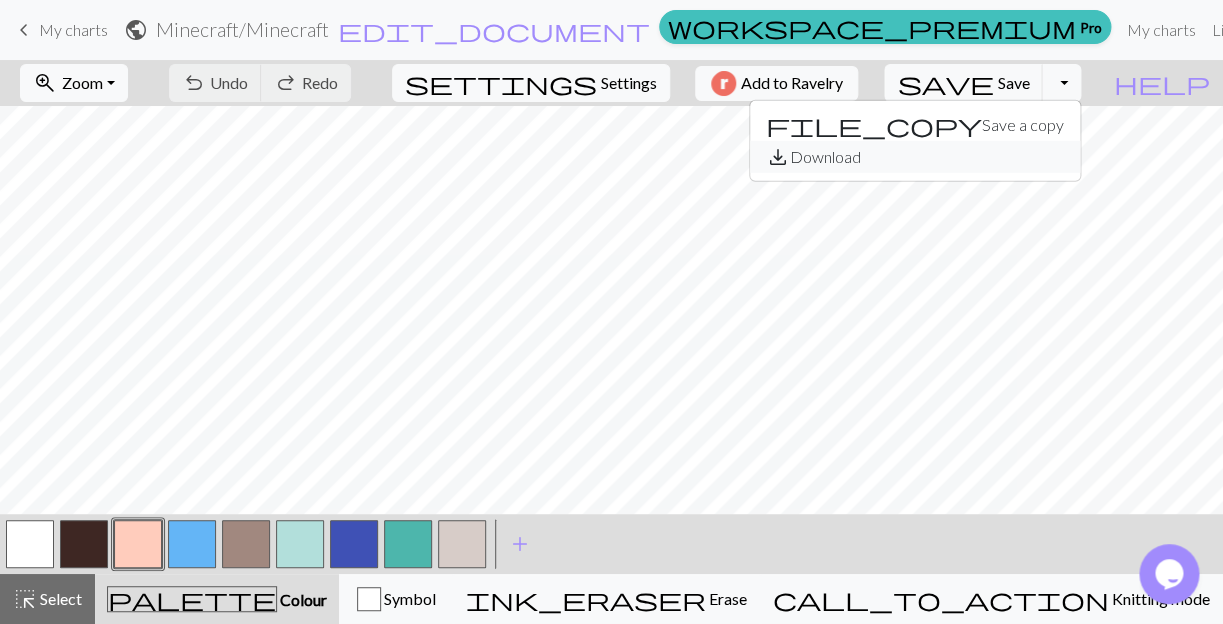 click on "save_alt" at bounding box center (778, 157) 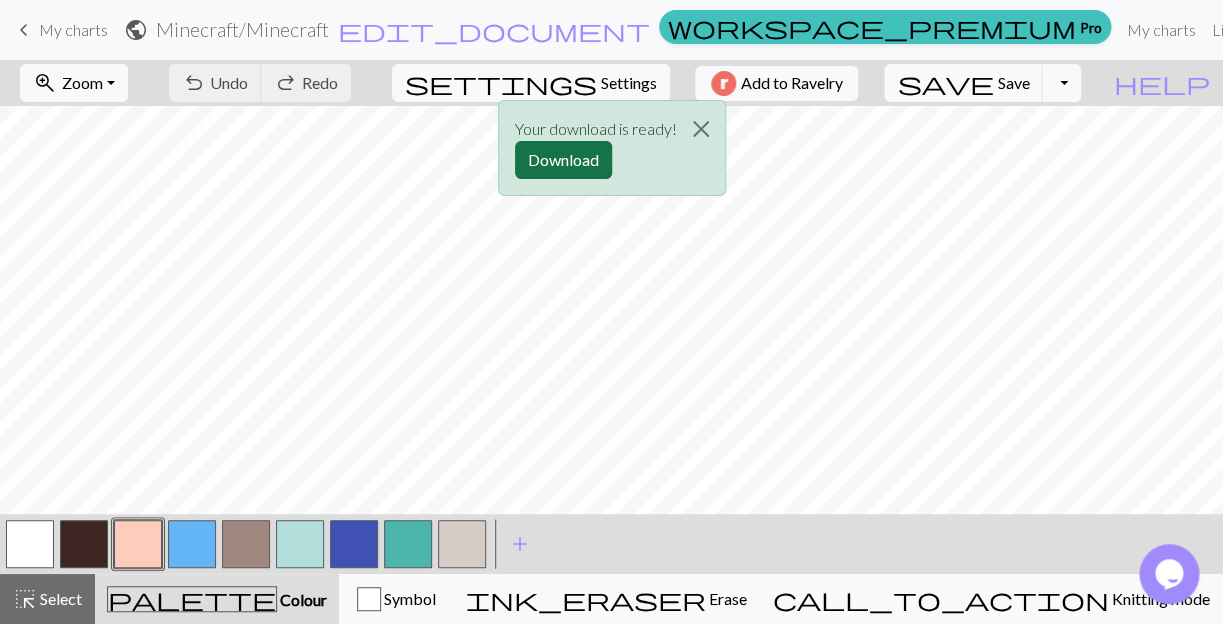 click on "This website uses cookies to ensure you get the best experience on our website.  Learn more Got it! keyboard_arrow_left   My charts public Minecraft  /  Minecraft edit_document Edit settings workspace_premium  Pro My charts Library Manual Hi  chickpriest42   Account settings Logout zoom_in Zoom Zoom Fit all Fit width Fit height 50% 100% 150% 200% undo Undo Undo redo Redo Redo settings  Settings    Add to Ravelry save Save Save Toggle Dropdown file_copy  Save a copy save_alt  Download help Show me around < > add Add a  colour highlight_alt   Select   Select palette   Colour   Colour   Symbol ink_eraser   Erase   Erase call_to_action   Knitting mode   Knitting mode Your download is being prepared... Your download is ready! Download Make knitting charts for free | Chart Minder" at bounding box center [611, 312] 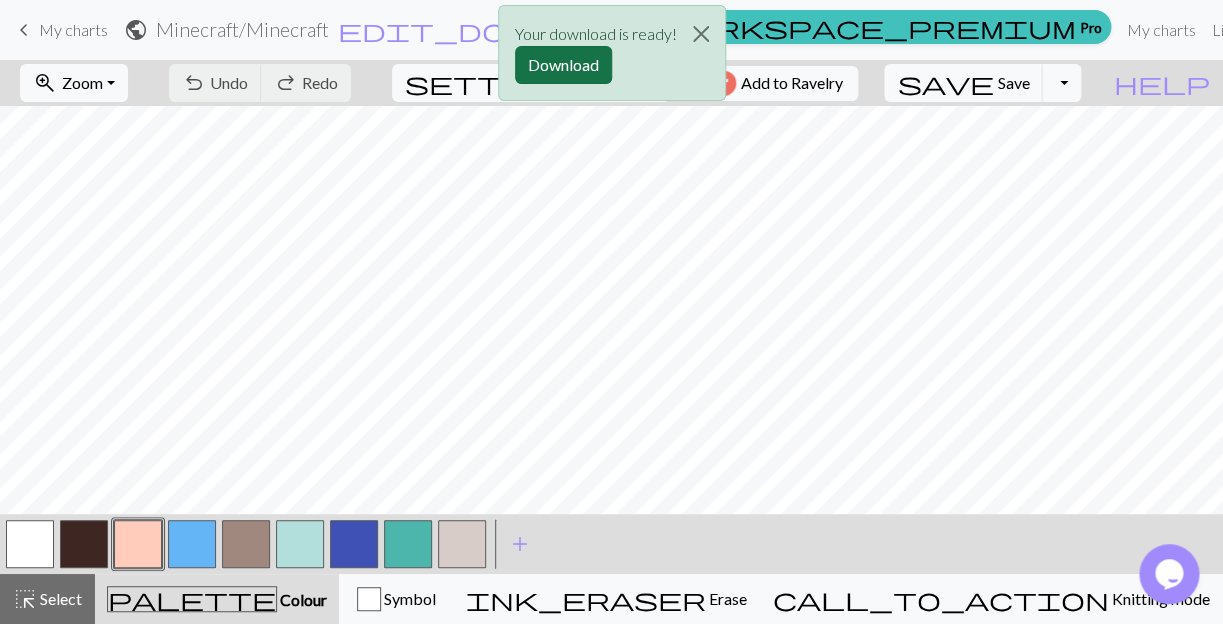 click on "Download" at bounding box center [563, 65] 